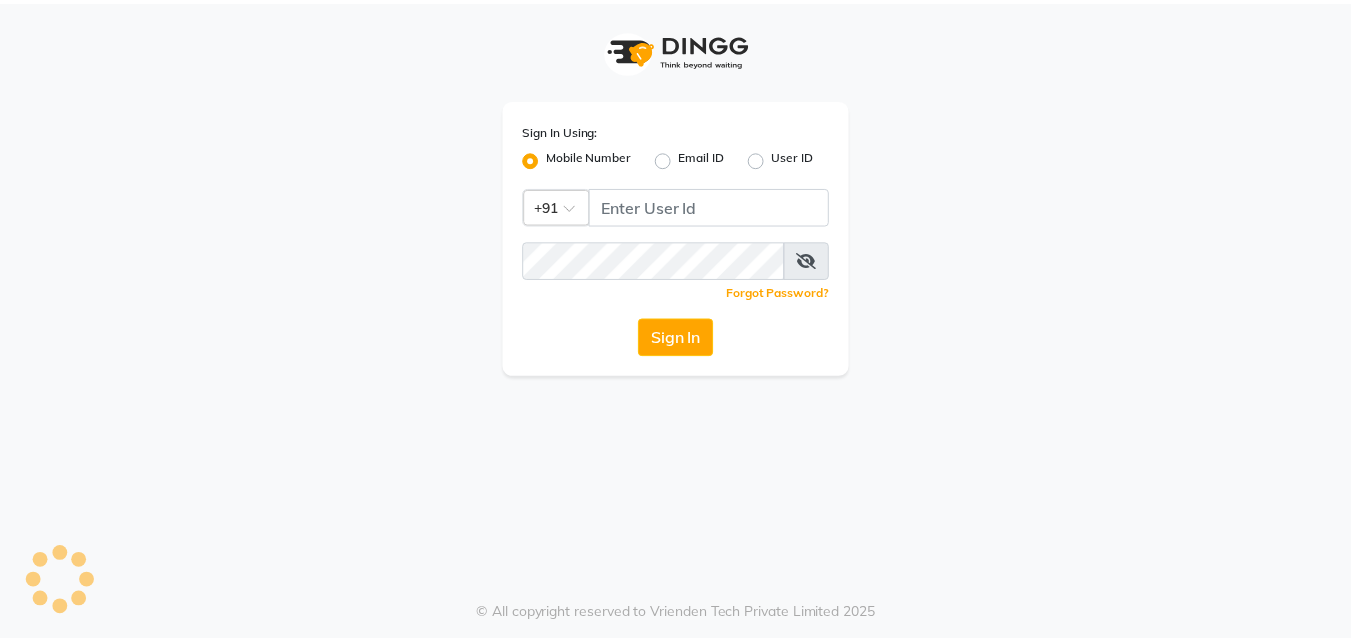 scroll, scrollTop: 0, scrollLeft: 0, axis: both 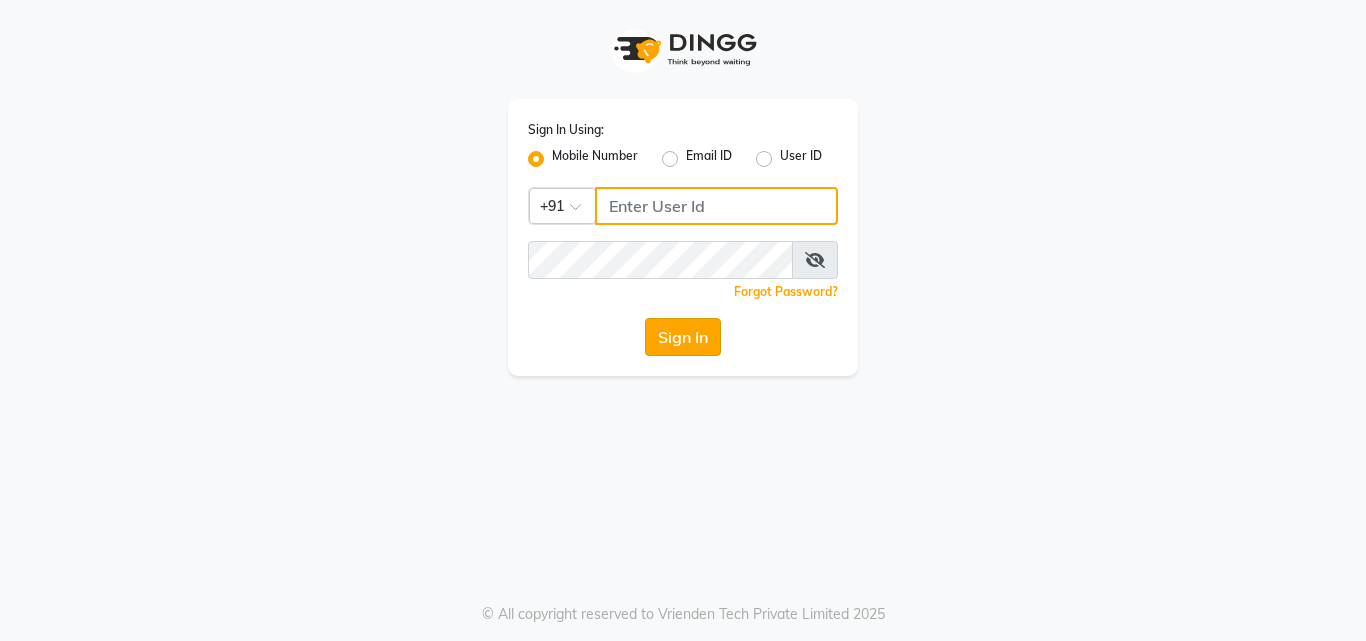 type on "[PHONE]" 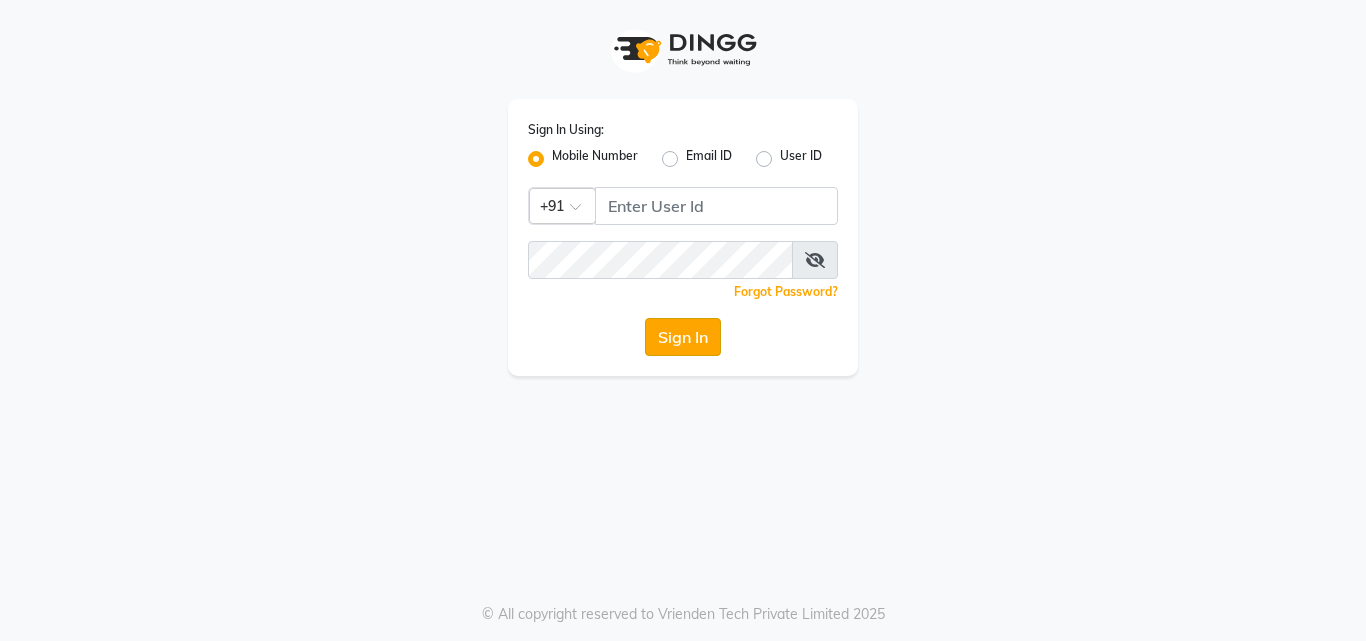 click on "Sign In" 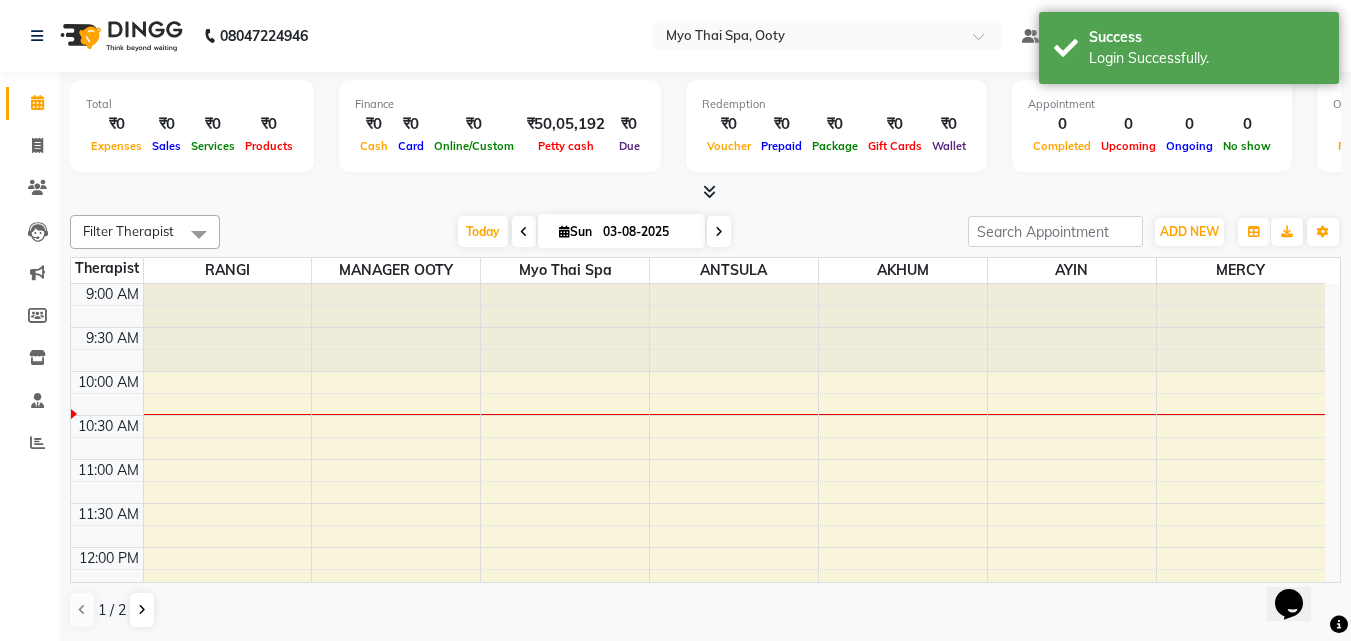 scroll, scrollTop: 0, scrollLeft: 0, axis: both 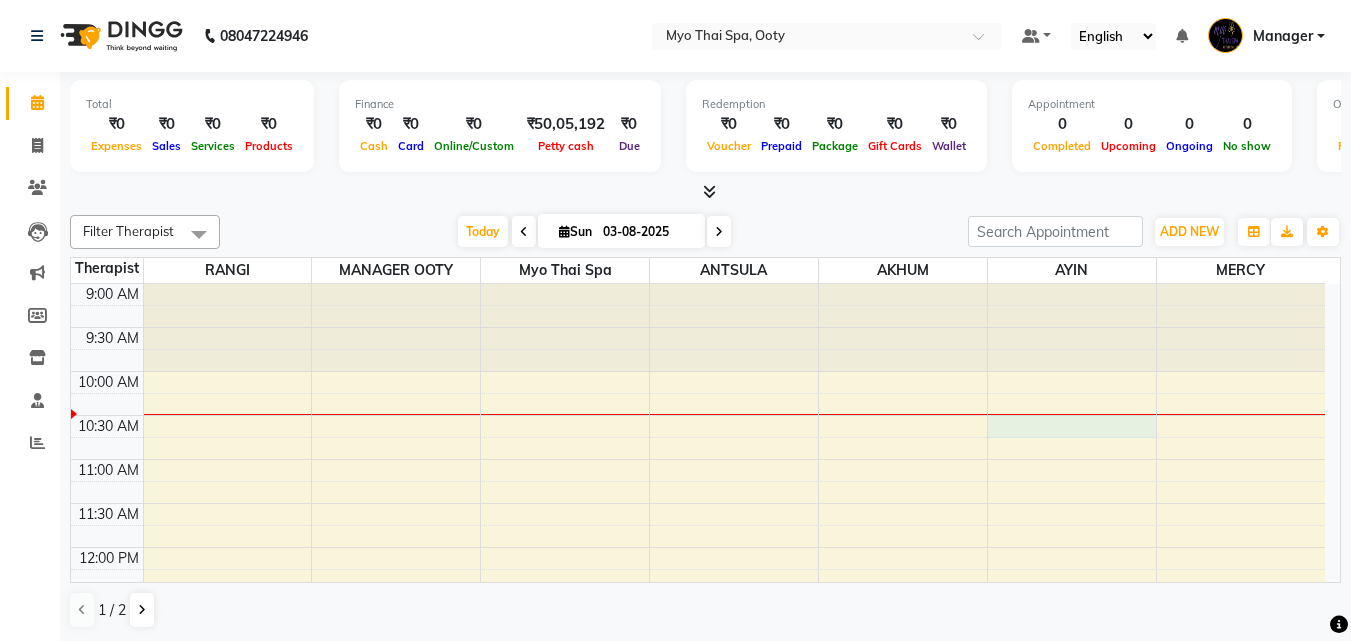 click on "9:00 AM 9:30 AM 10:00 AM 10:30 AM 11:00 AM 11:30 AM 12:00 PM 12:30 PM 1:00 PM 1:30 PM 2:00 PM 2:30 PM 3:00 PM 3:30 PM 4:00 PM 4:30 PM 5:00 PM 5:30 PM 6:00 PM 6:30 PM 7:00 PM 7:30 PM 8:00 PM 8:30 PM 9:00 PM 9:30 PM" at bounding box center (698, 855) 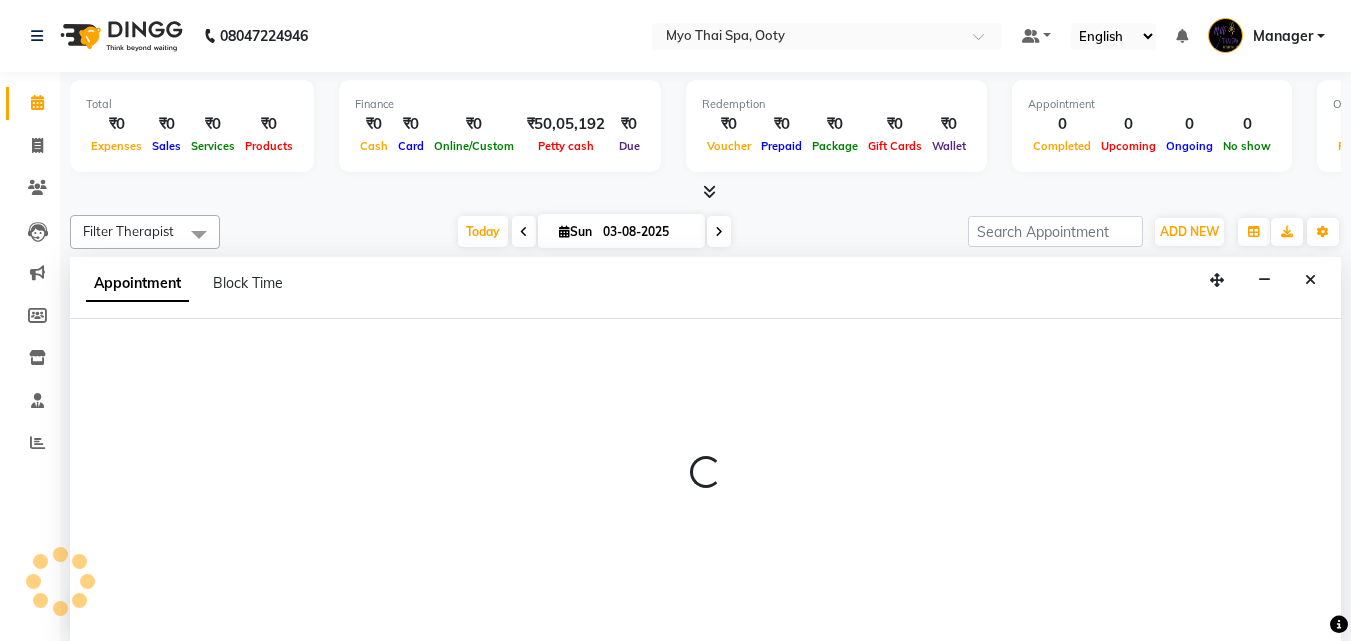 scroll, scrollTop: 1, scrollLeft: 0, axis: vertical 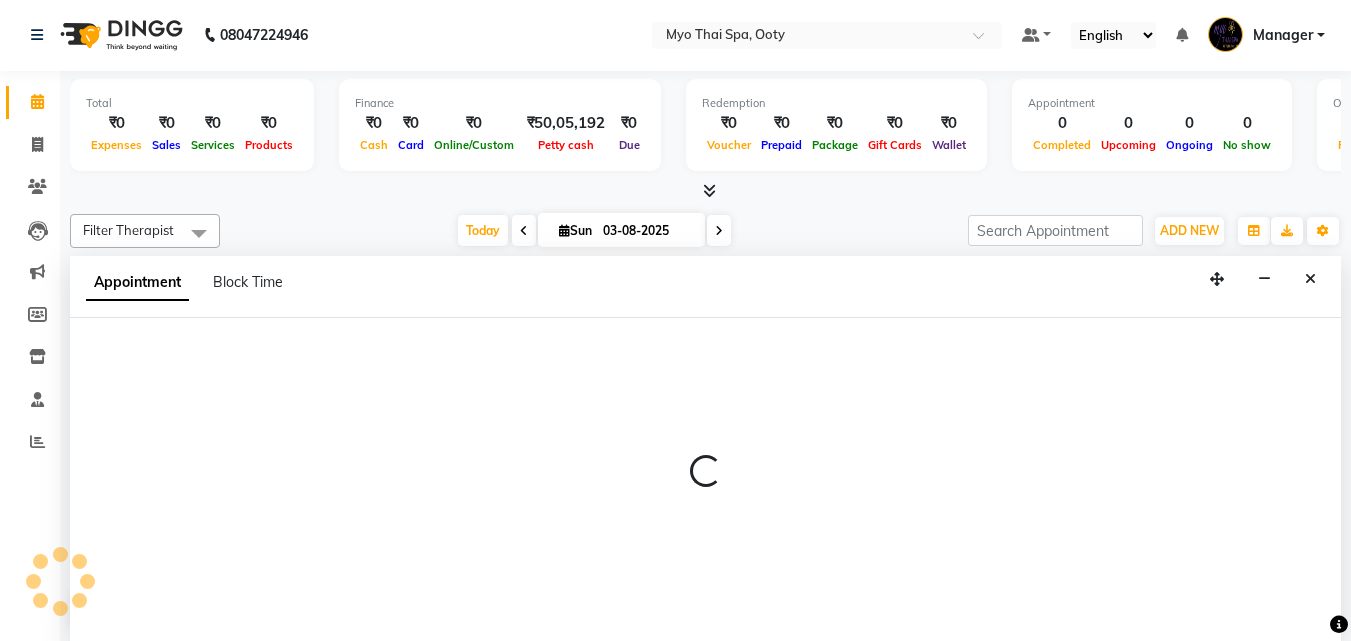 select on "84004" 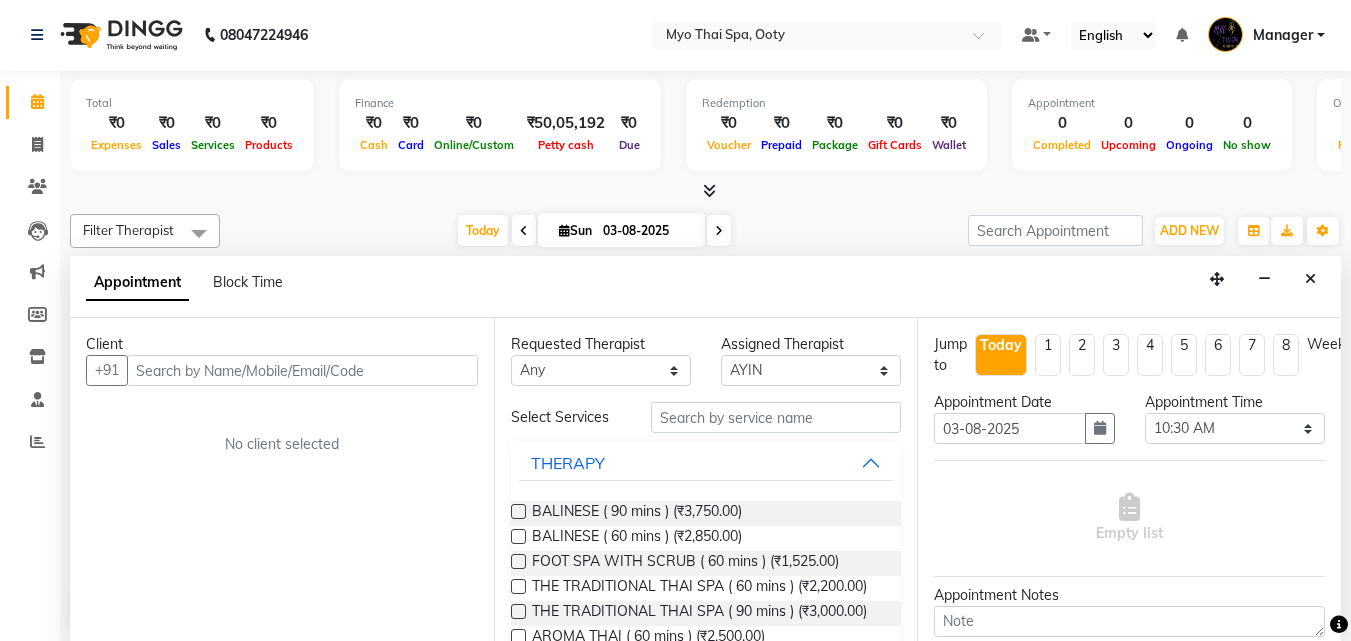 click at bounding box center [302, 370] 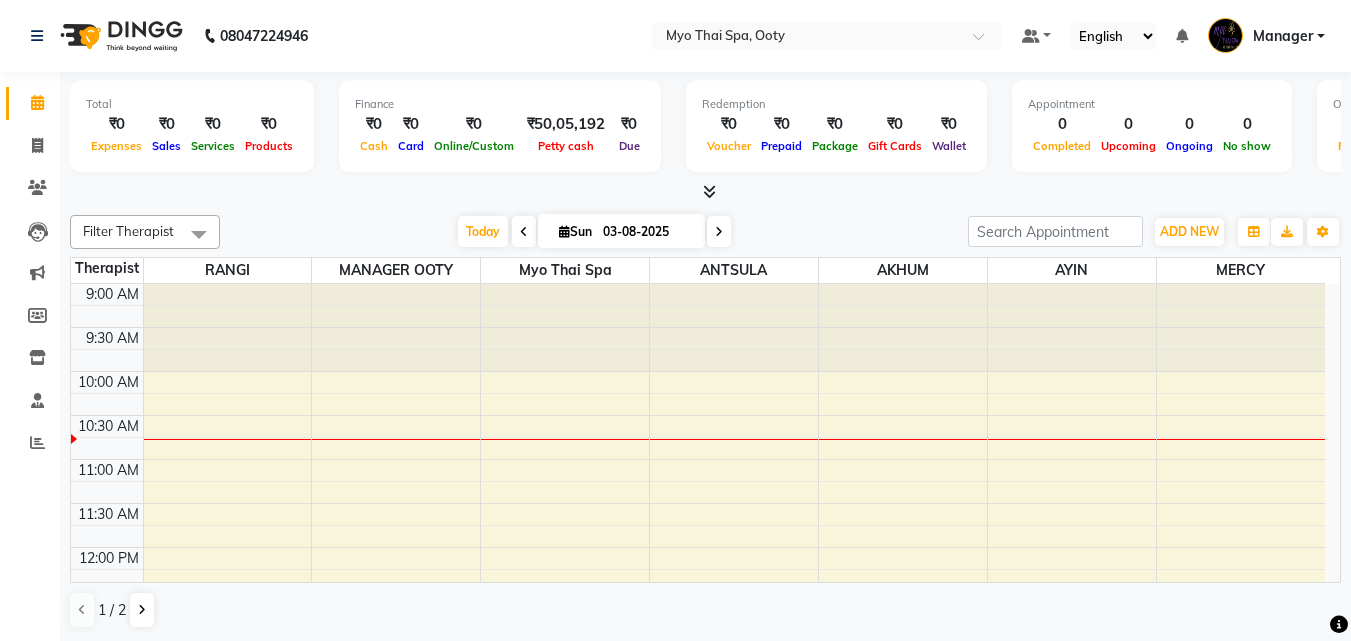 scroll, scrollTop: 0, scrollLeft: 0, axis: both 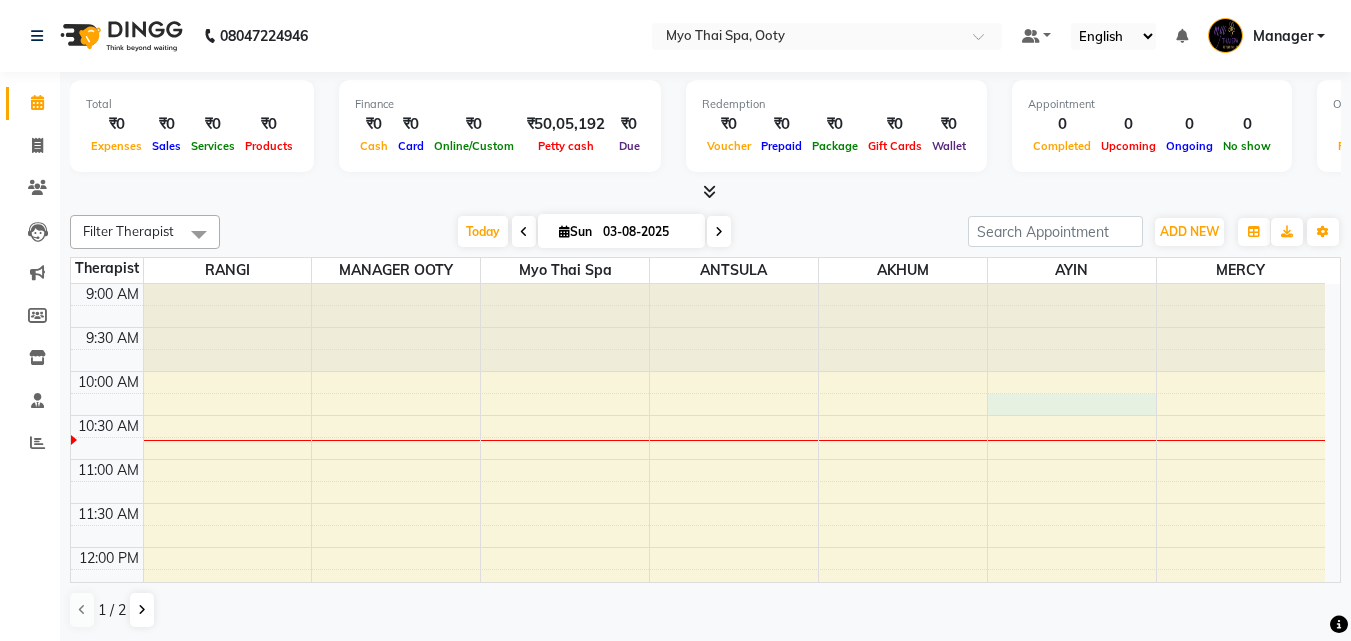 click on "9:00 AM 9:30 AM 10:00 AM 10:30 AM 11:00 AM 11:30 AM 12:00 PM 12:30 PM 1:00 PM 1:30 PM 2:00 PM 2:30 PM 3:00 PM 3:30 PM 4:00 PM 4:30 PM 5:00 PM 5:30 PM 6:00 PM 6:30 PM 7:00 PM 7:30 PM 8:00 PM 8:30 PM 9:00 PM 9:30 PM" at bounding box center (698, 855) 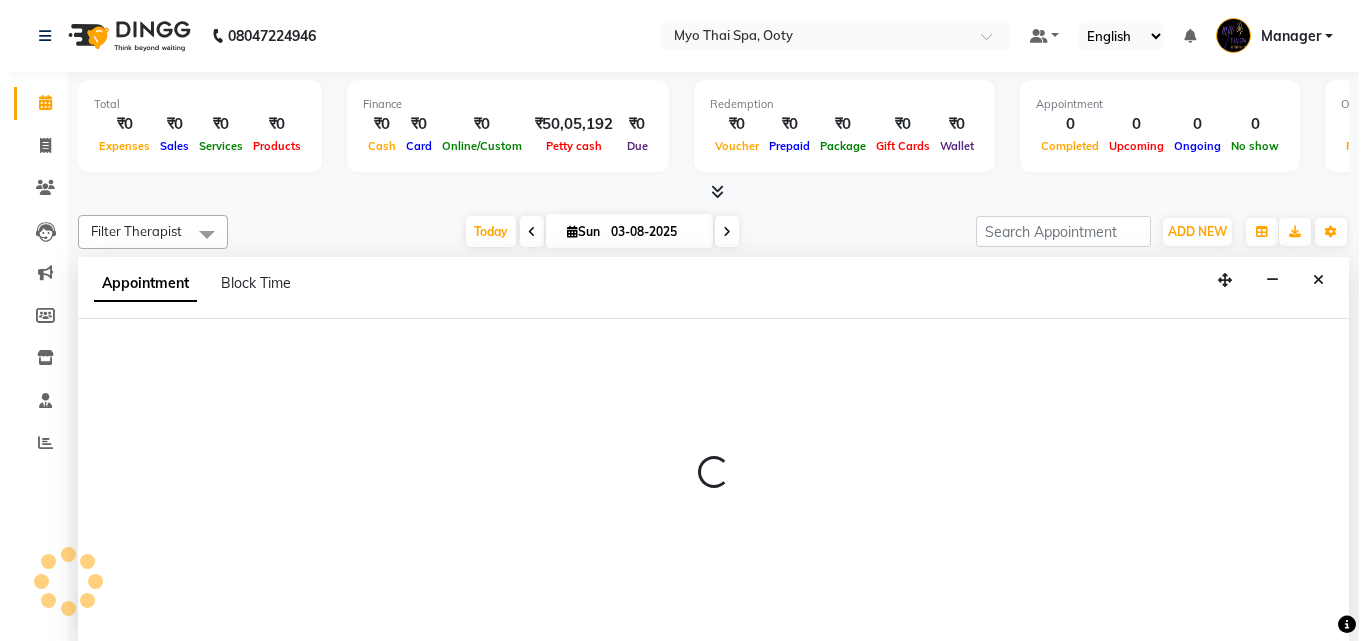 scroll, scrollTop: 1, scrollLeft: 0, axis: vertical 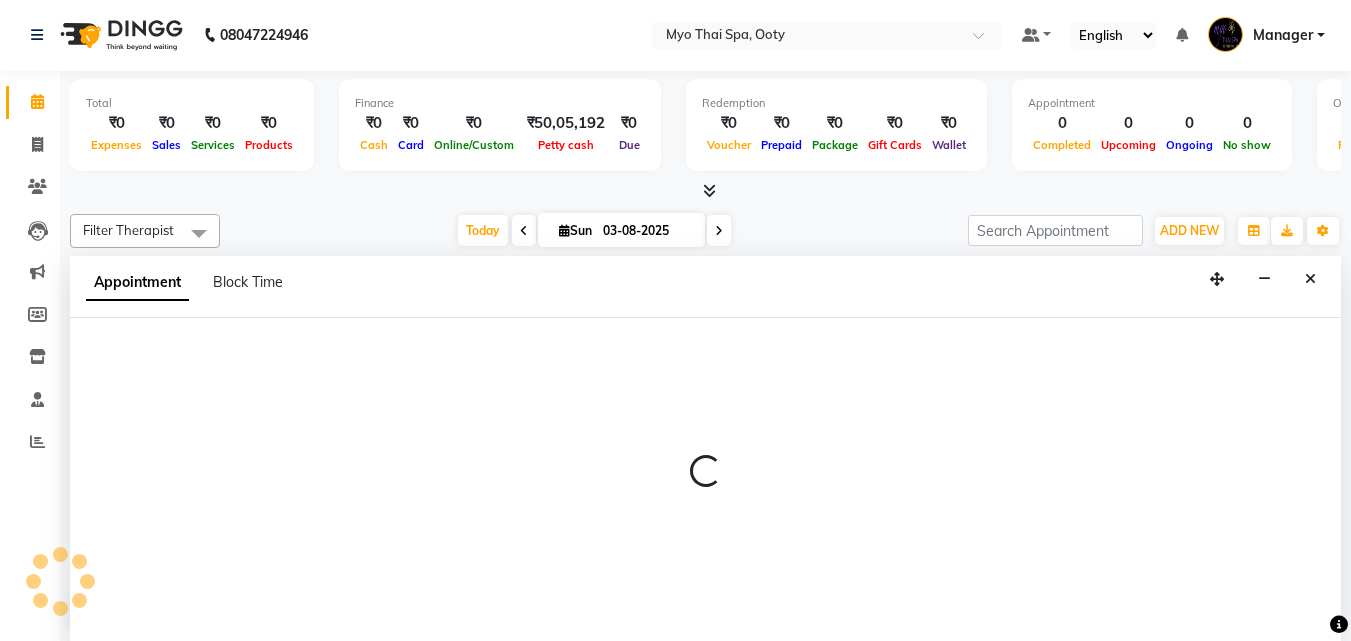 select on "84004" 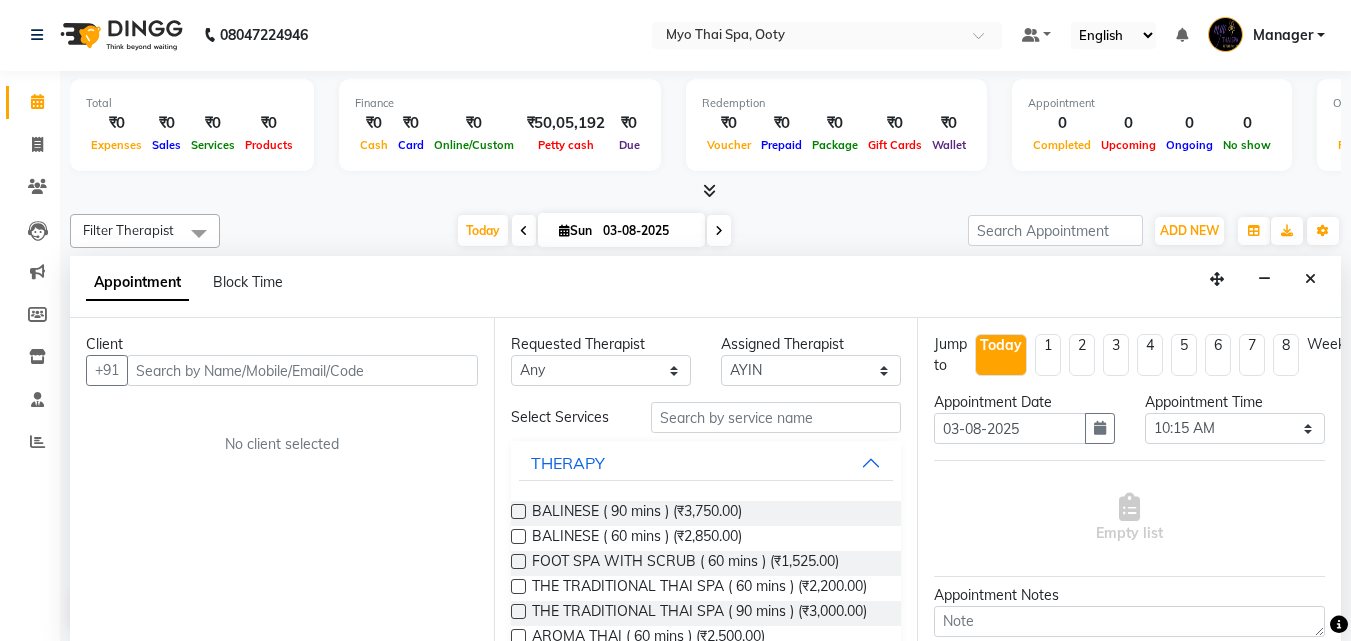 click at bounding box center [302, 370] 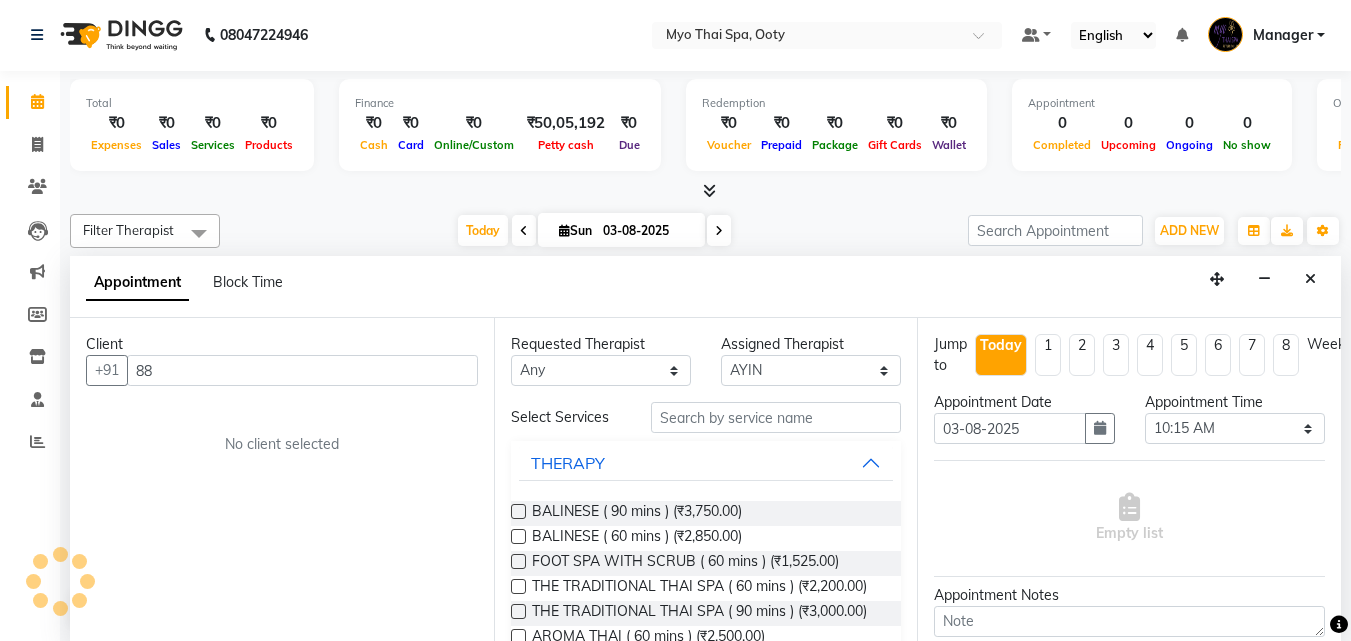 type on "8" 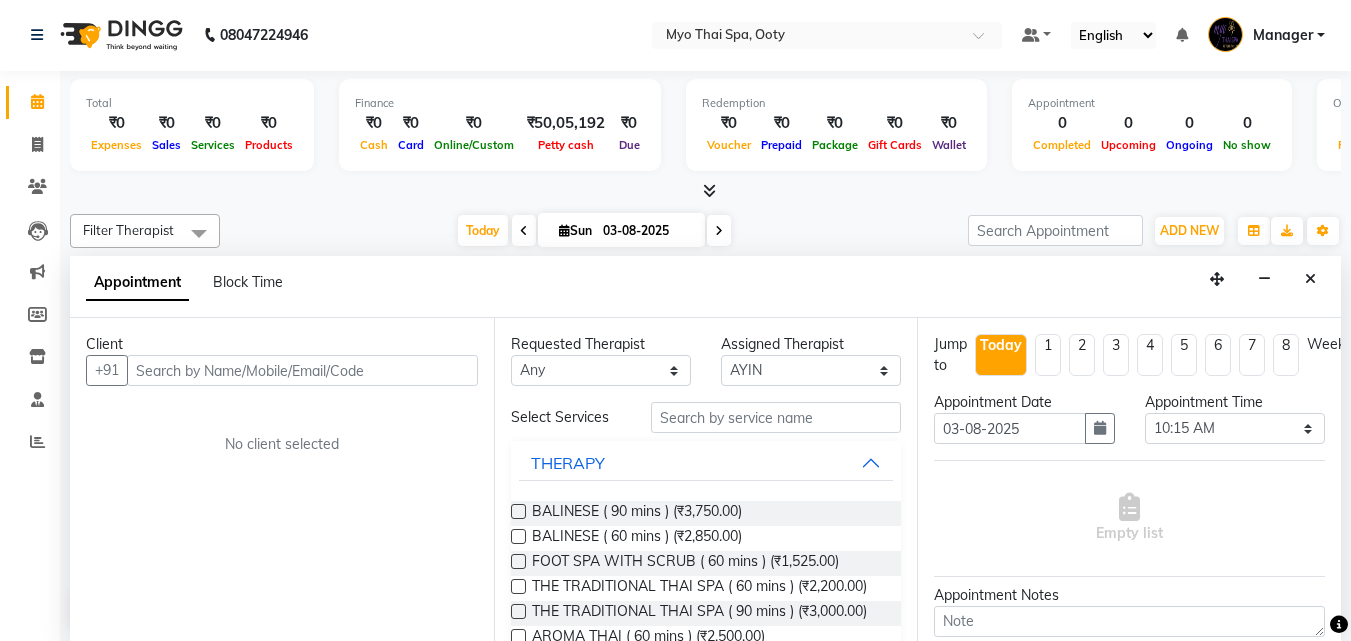 type on "8" 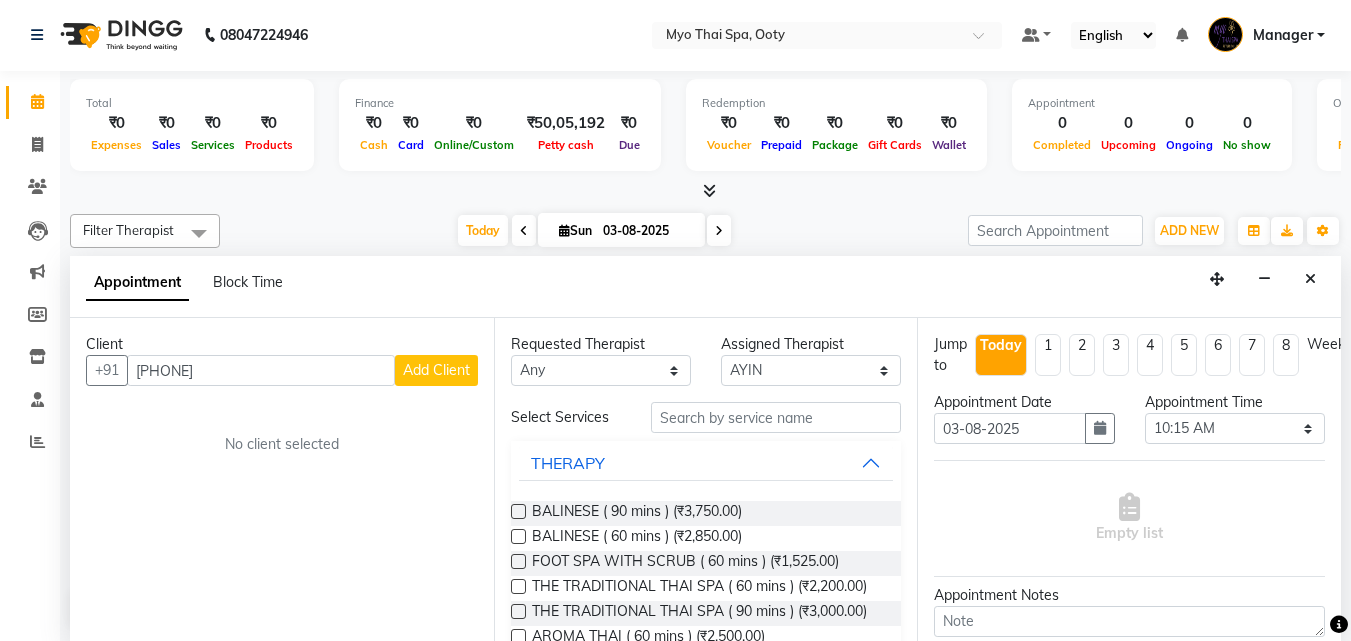 type on "[PHONE]" 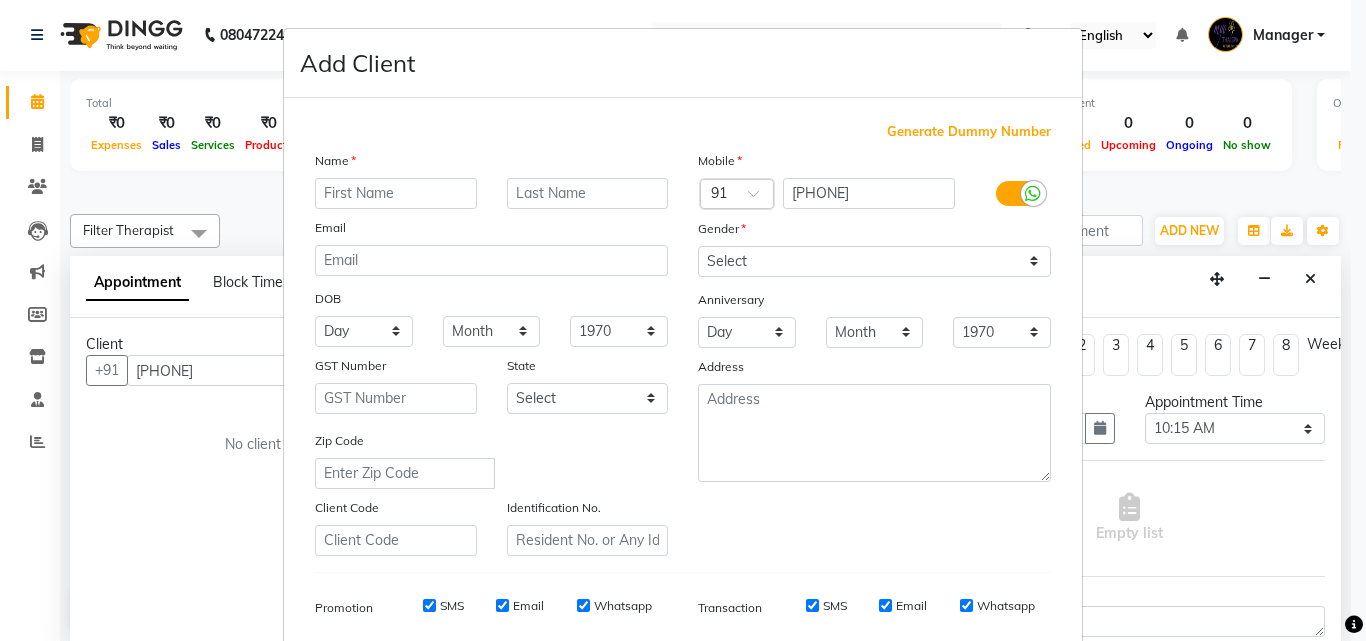click at bounding box center [396, 193] 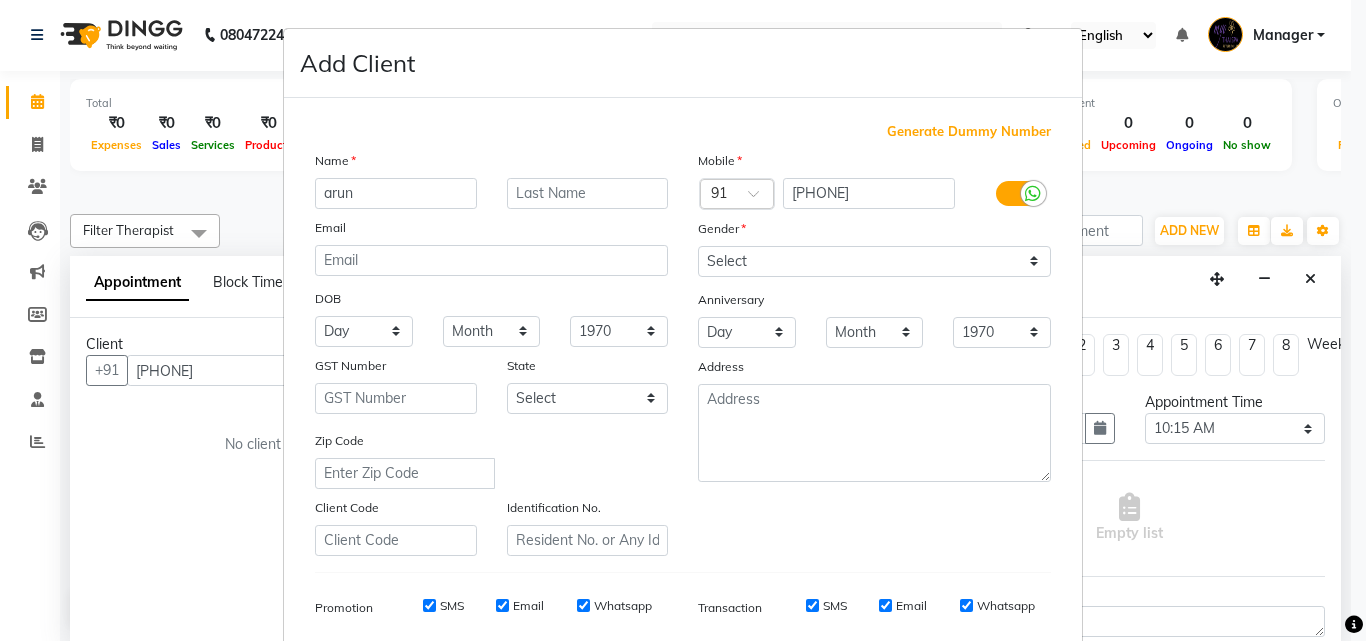 type on "arun" 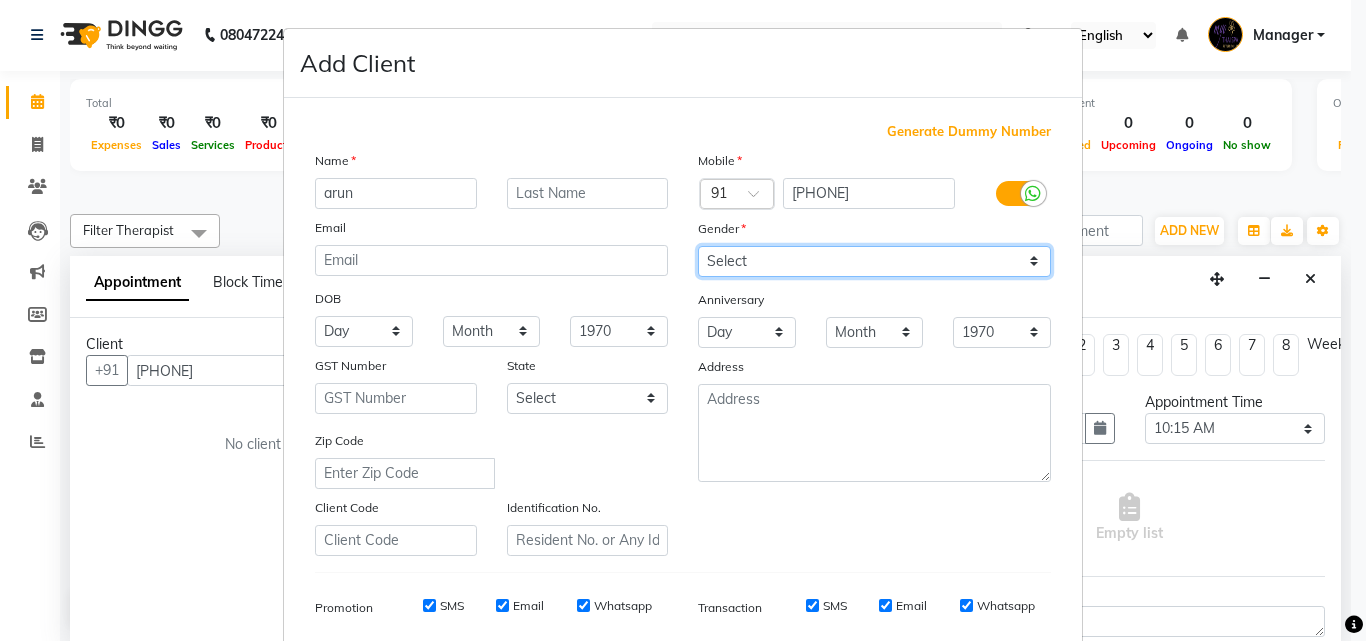 click on "Select Male Female Other Prefer Not To Say" at bounding box center (874, 261) 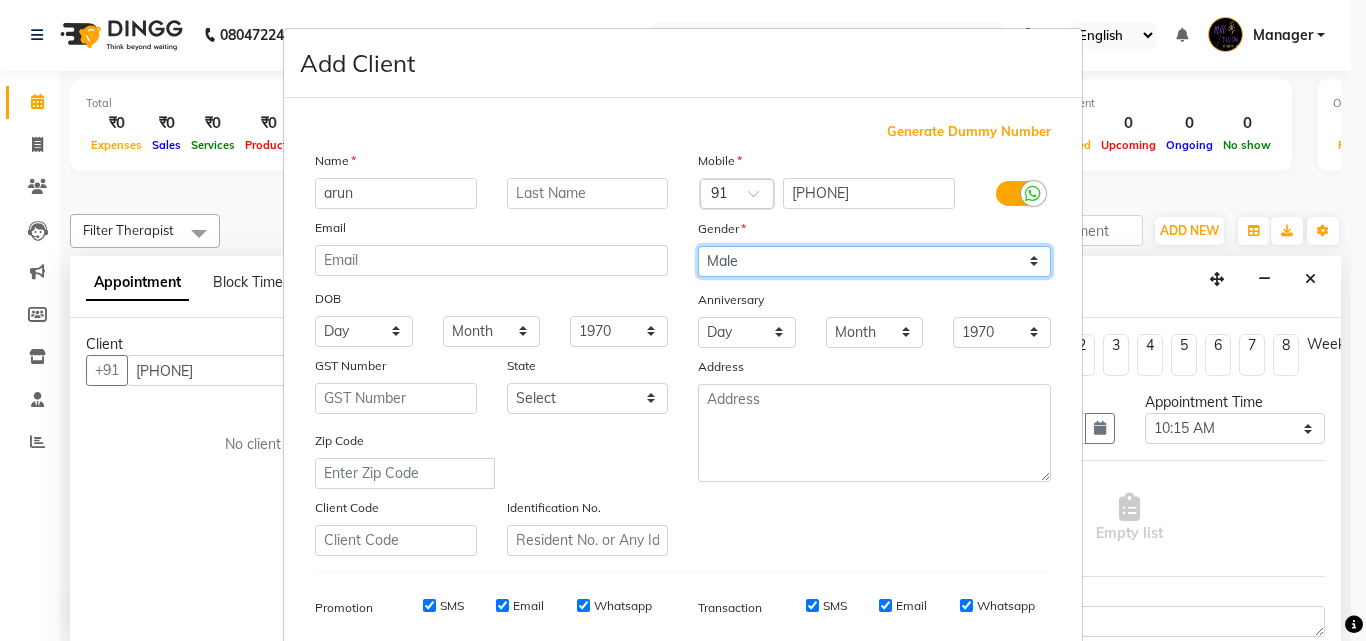click on "Select Male Female Other Prefer Not To Say" at bounding box center [874, 261] 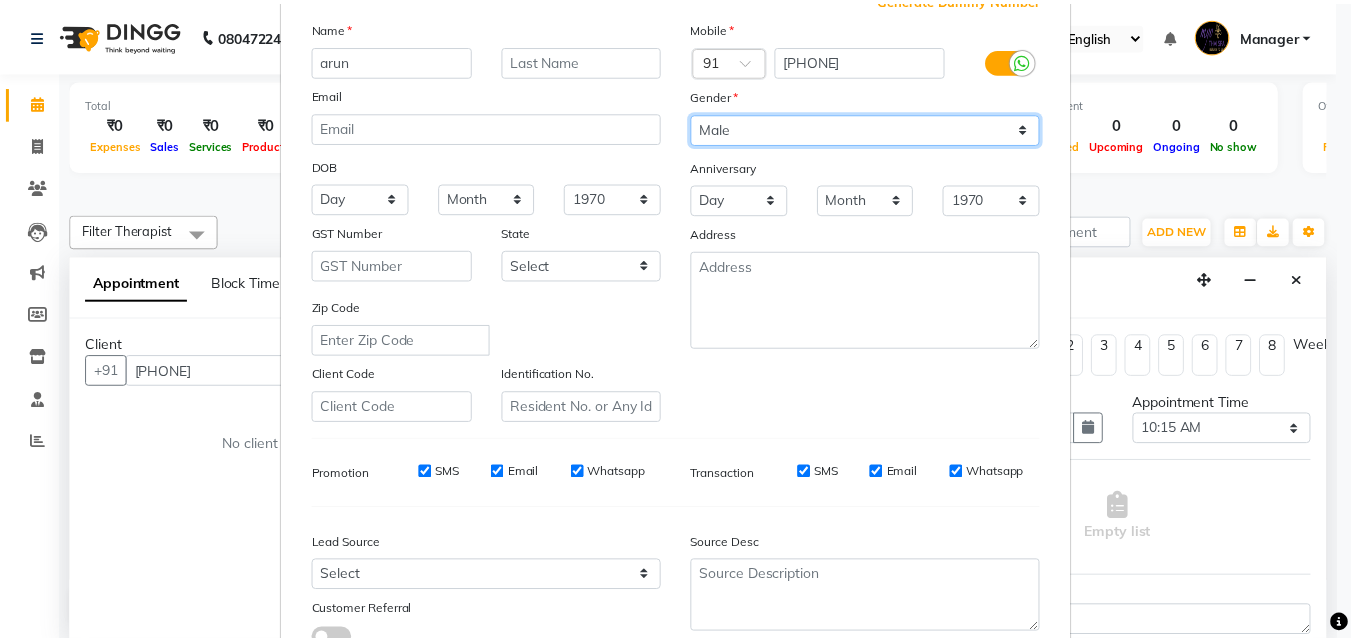 scroll, scrollTop: 282, scrollLeft: 0, axis: vertical 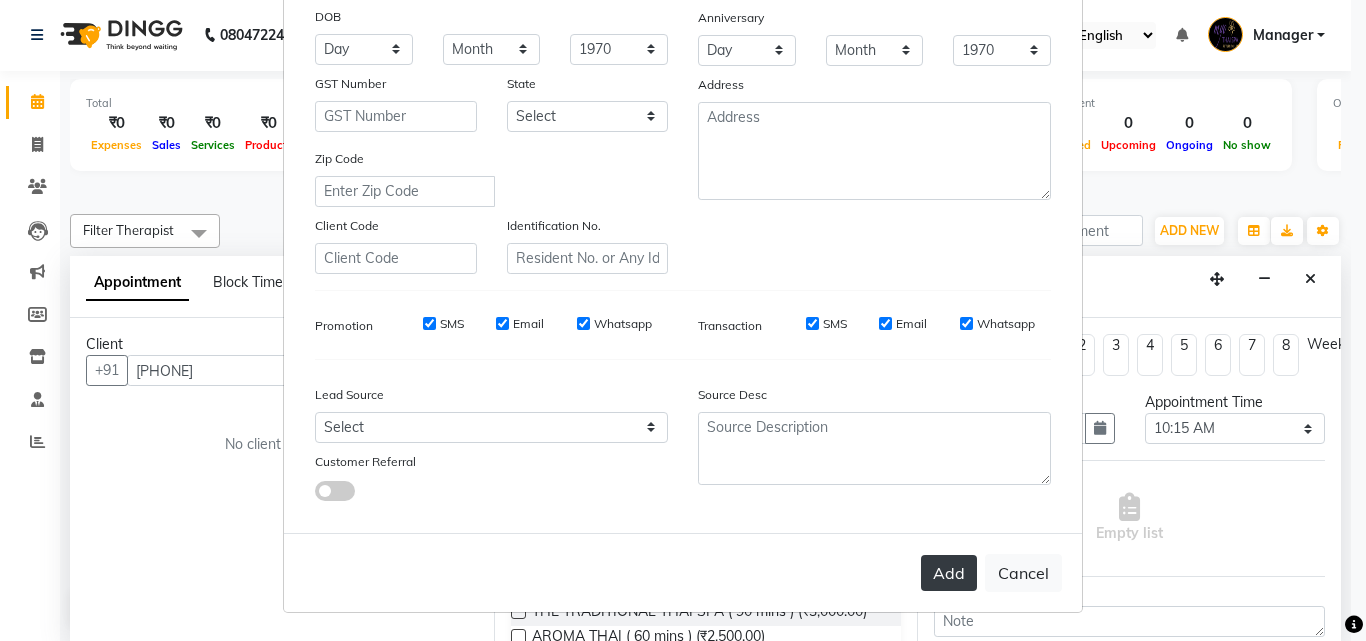 click on "Add" at bounding box center [949, 573] 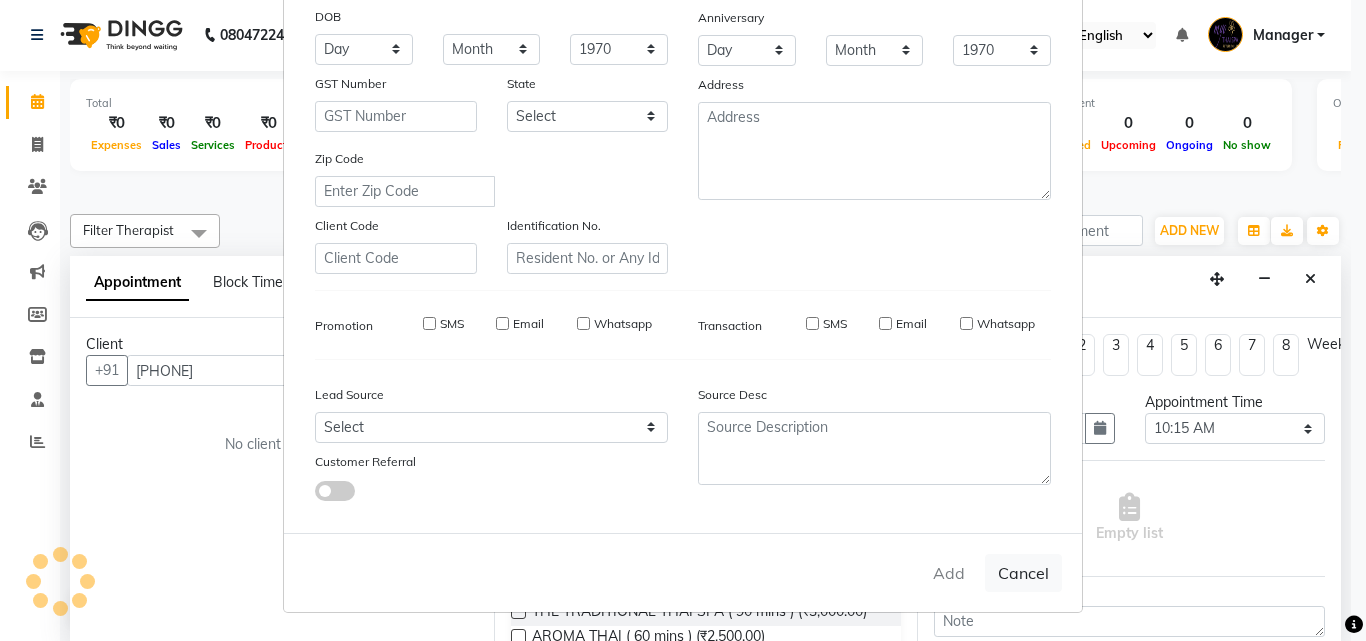 type 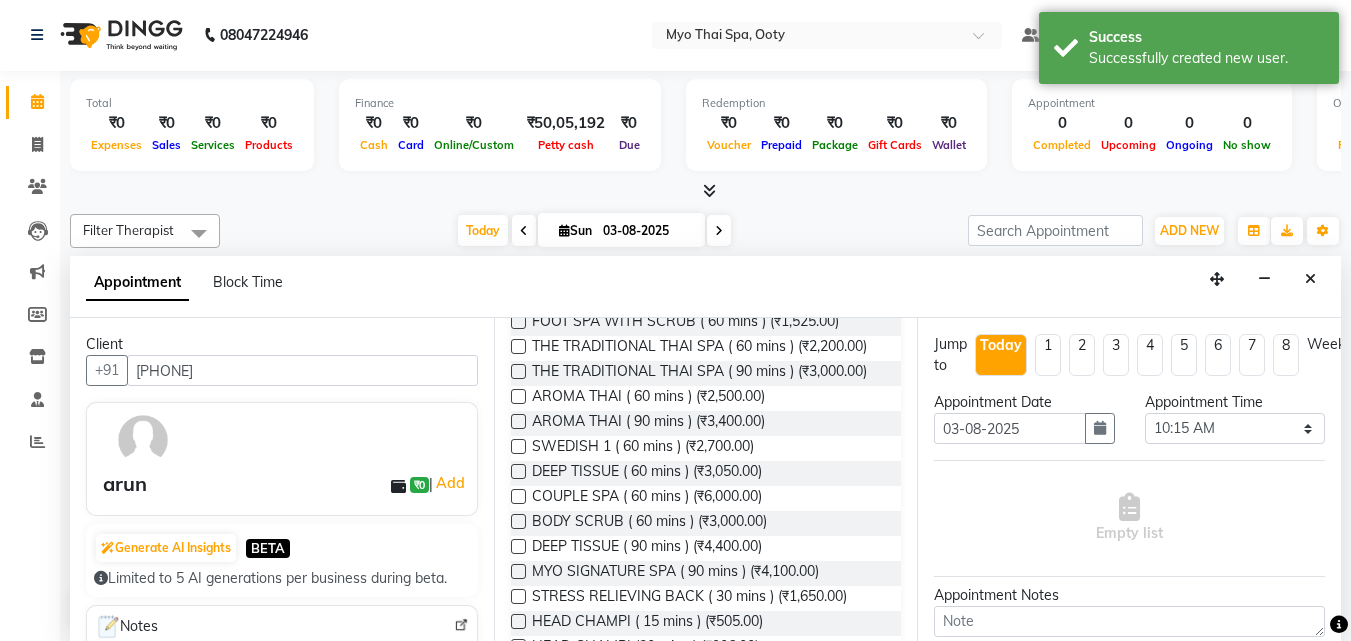 scroll, scrollTop: 300, scrollLeft: 0, axis: vertical 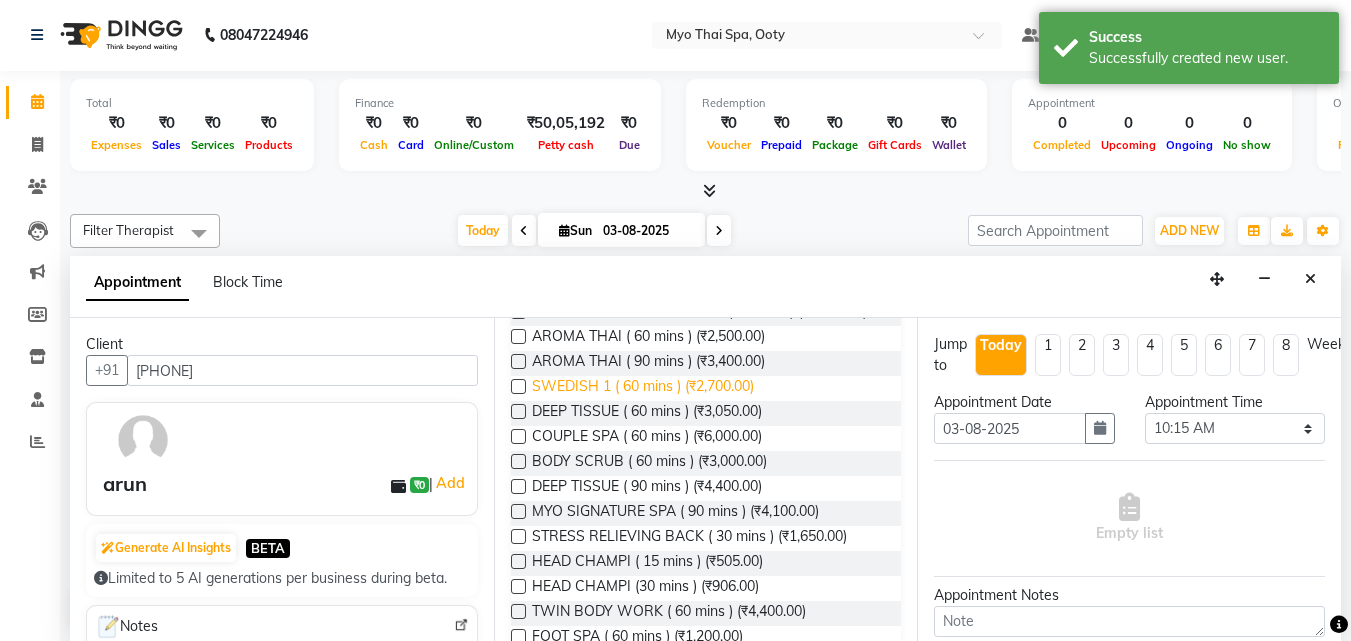 click on "SWEDISH 1 ( 60 mins ) (₹2,700.00)" at bounding box center (643, 388) 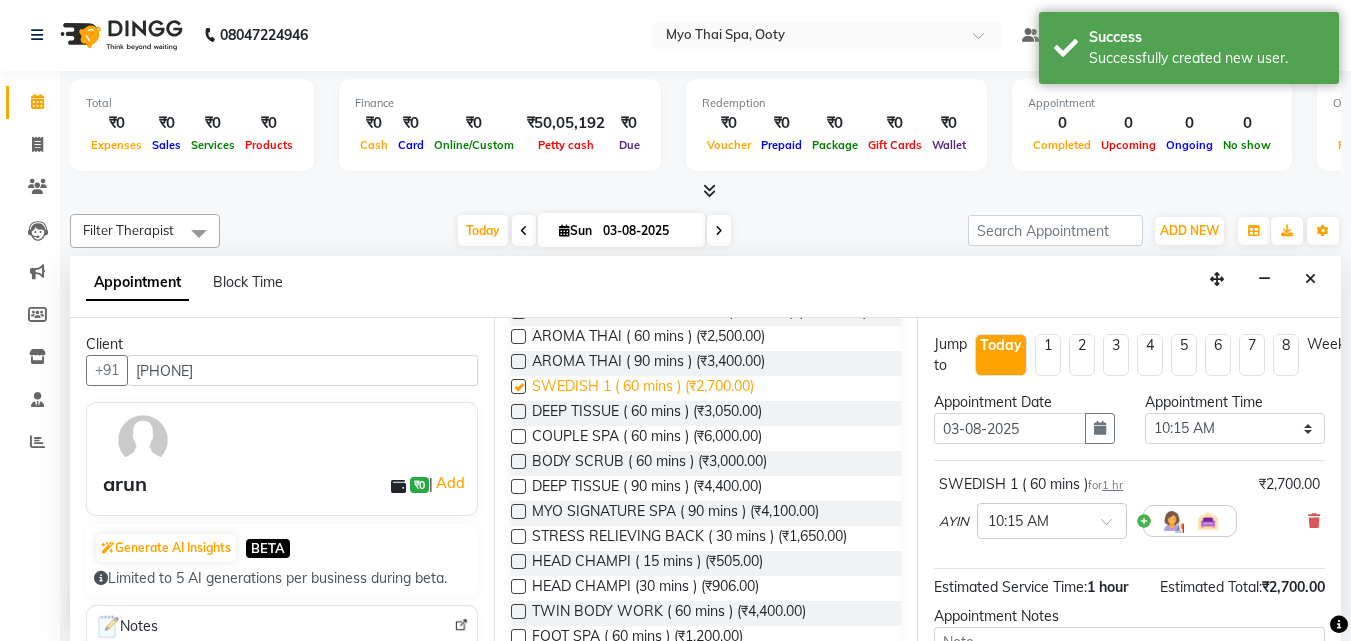 checkbox on "false" 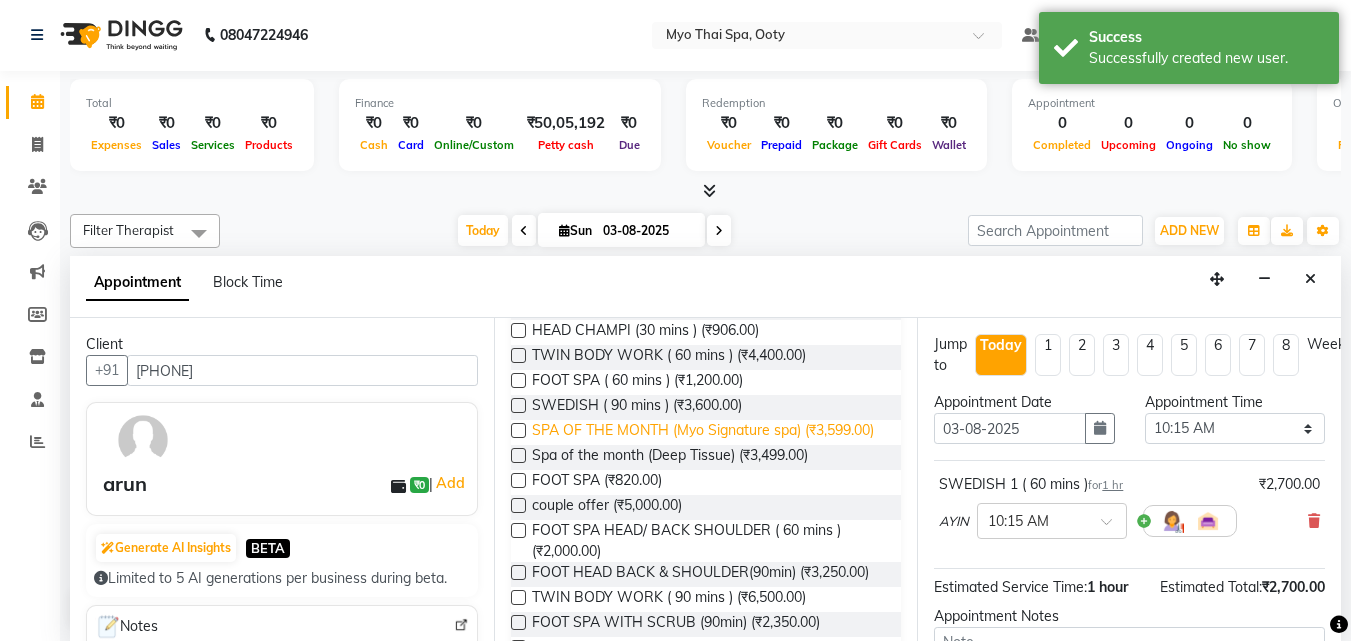 scroll, scrollTop: 600, scrollLeft: 0, axis: vertical 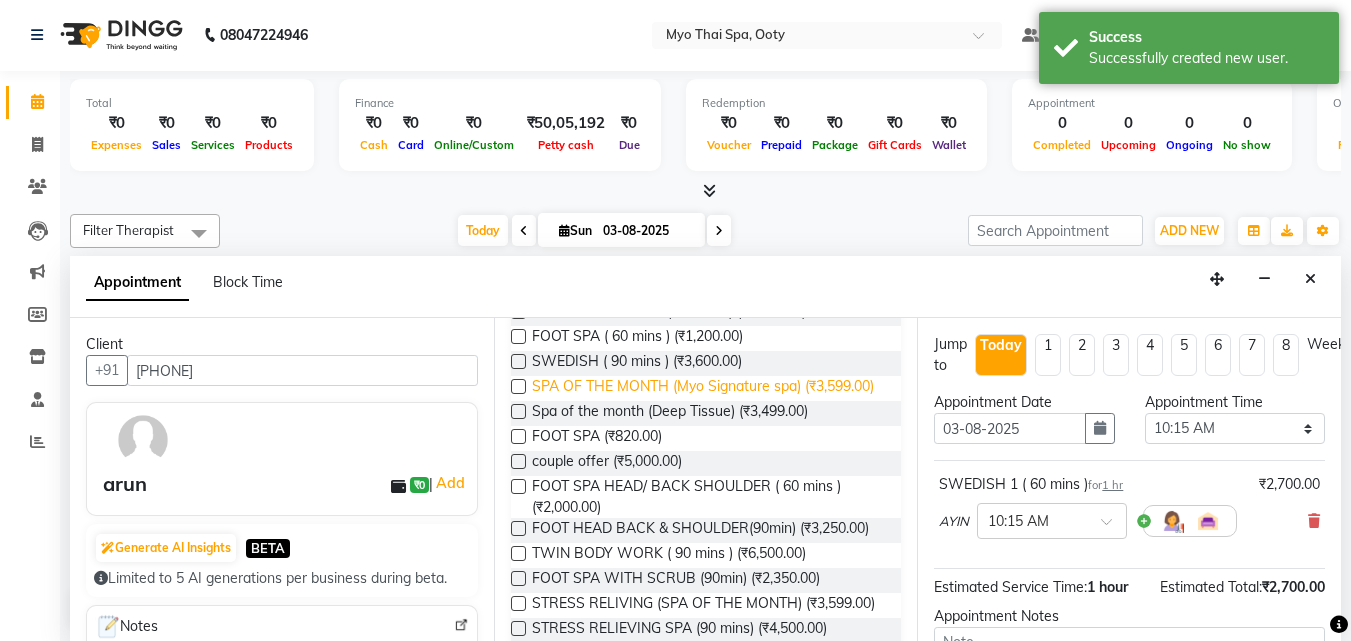 click on "FOOT SPA HEAD/ BACK SHOULDER ( 60 mins ) (₹2,000.00)" at bounding box center (709, 497) 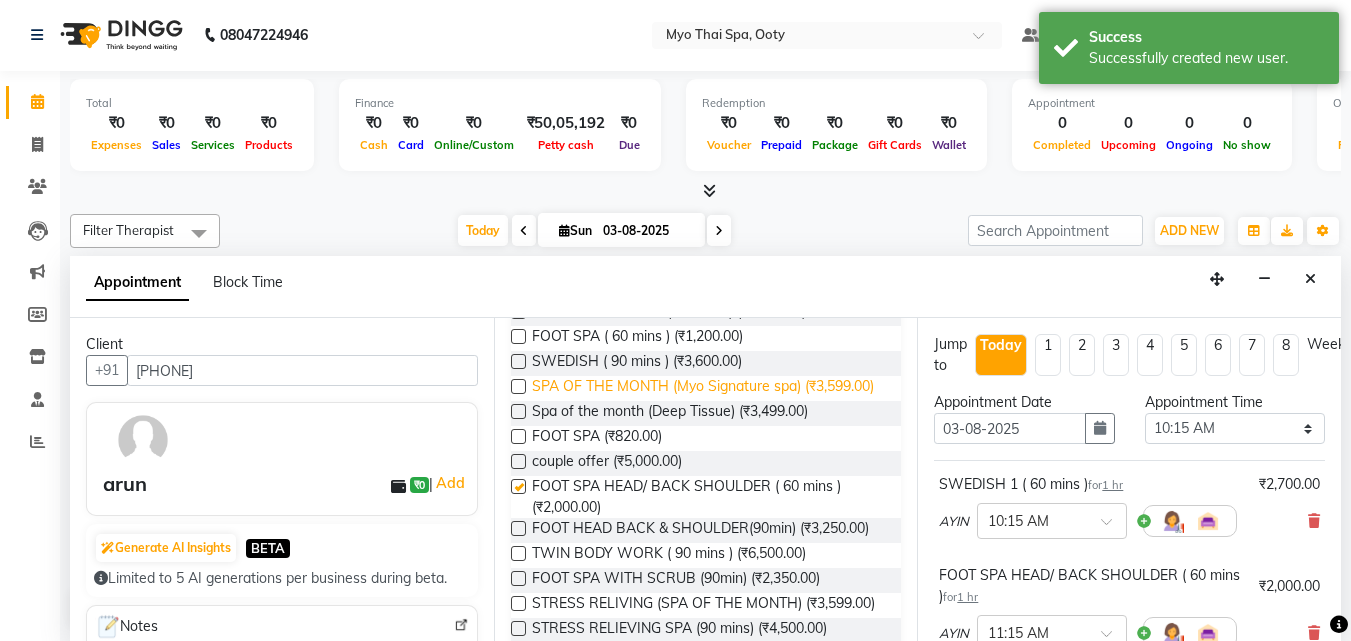checkbox on "false" 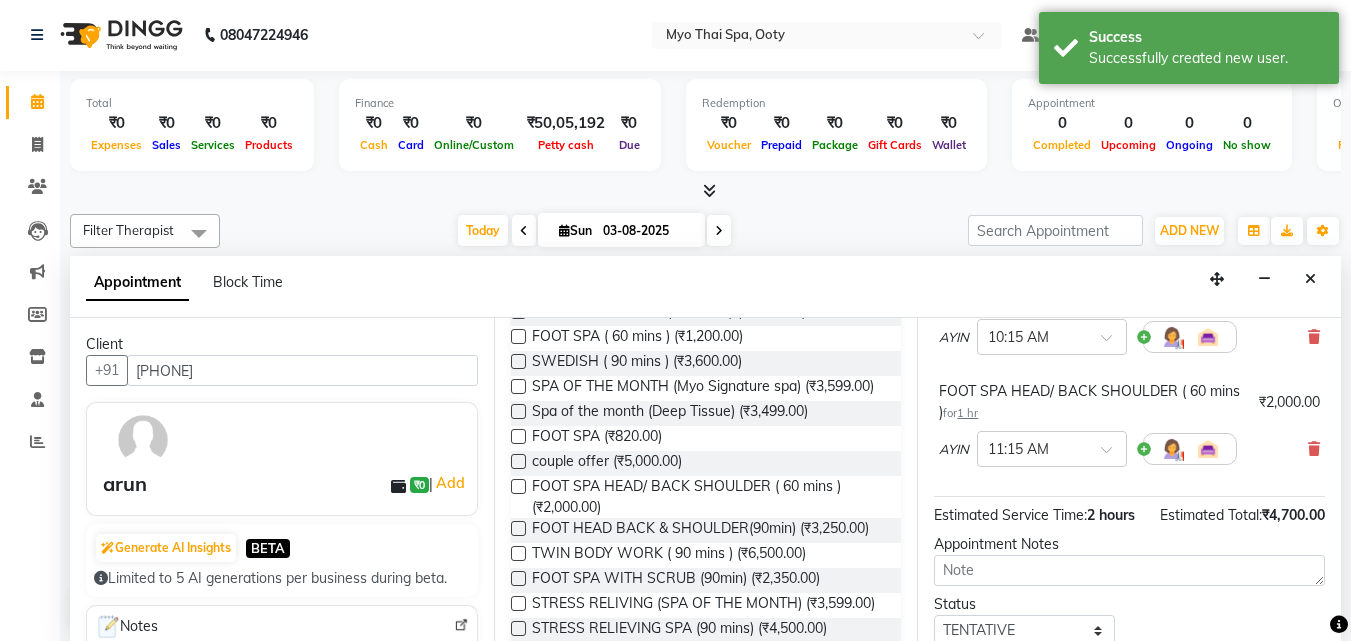 scroll, scrollTop: 351, scrollLeft: 0, axis: vertical 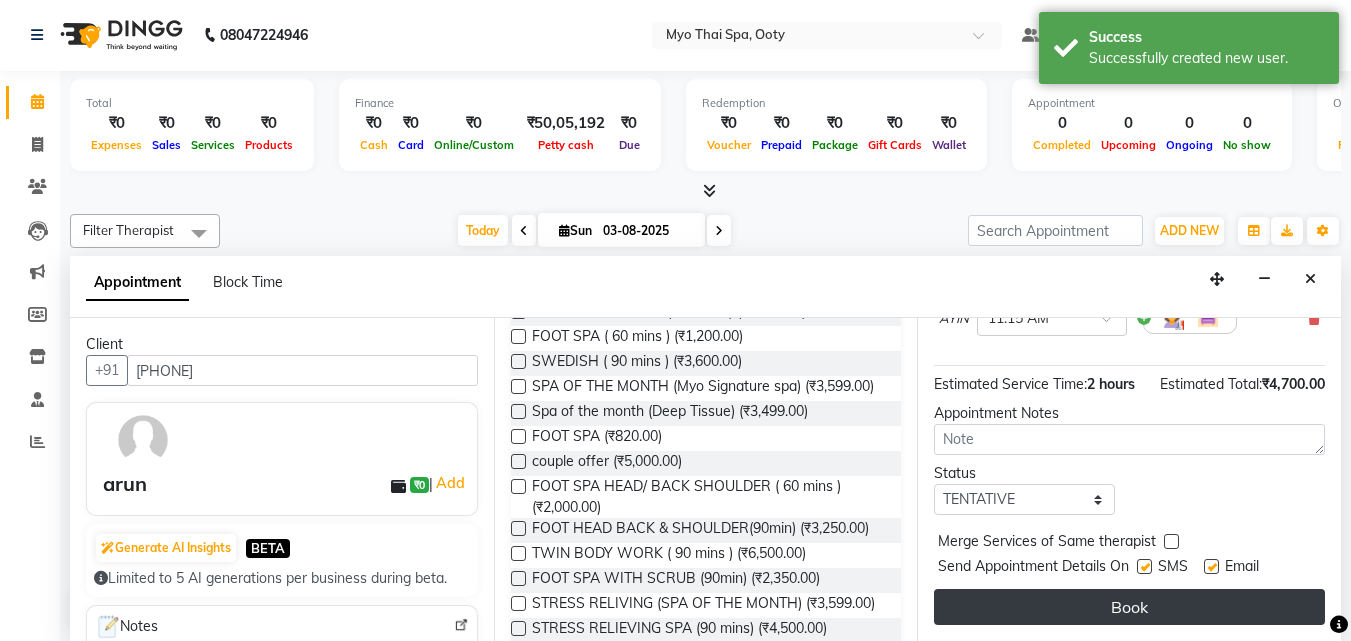 click on "Book" at bounding box center [1129, 607] 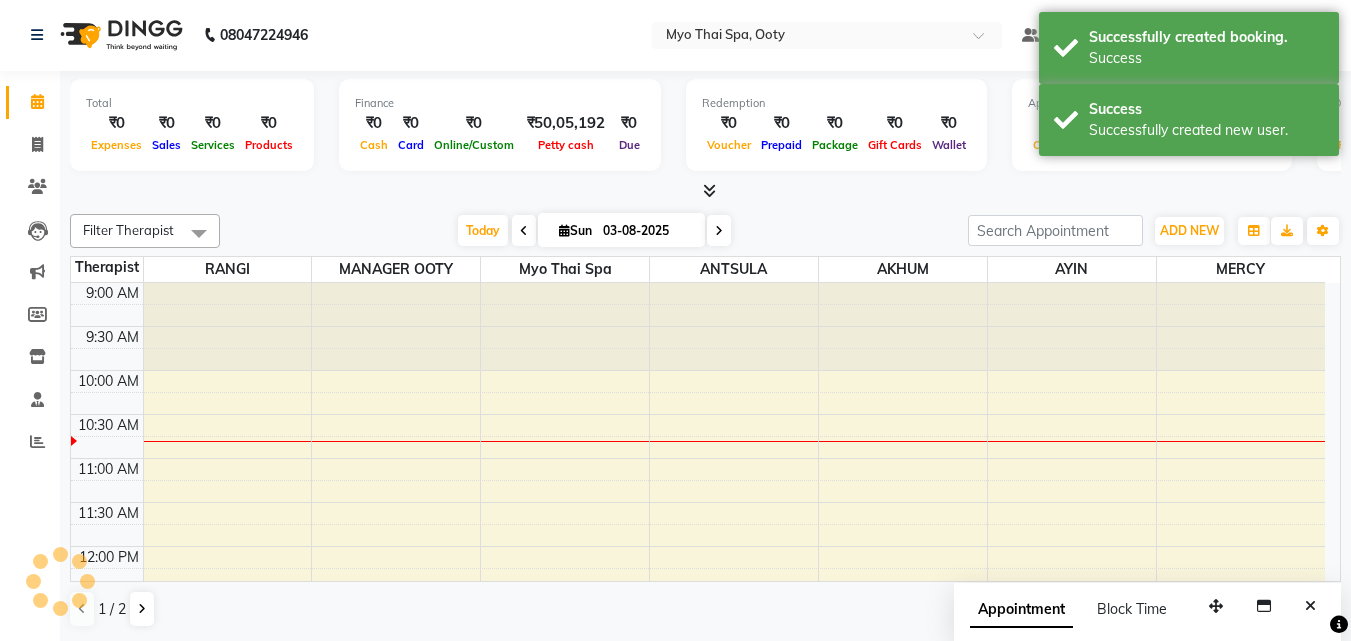 scroll, scrollTop: 0, scrollLeft: 0, axis: both 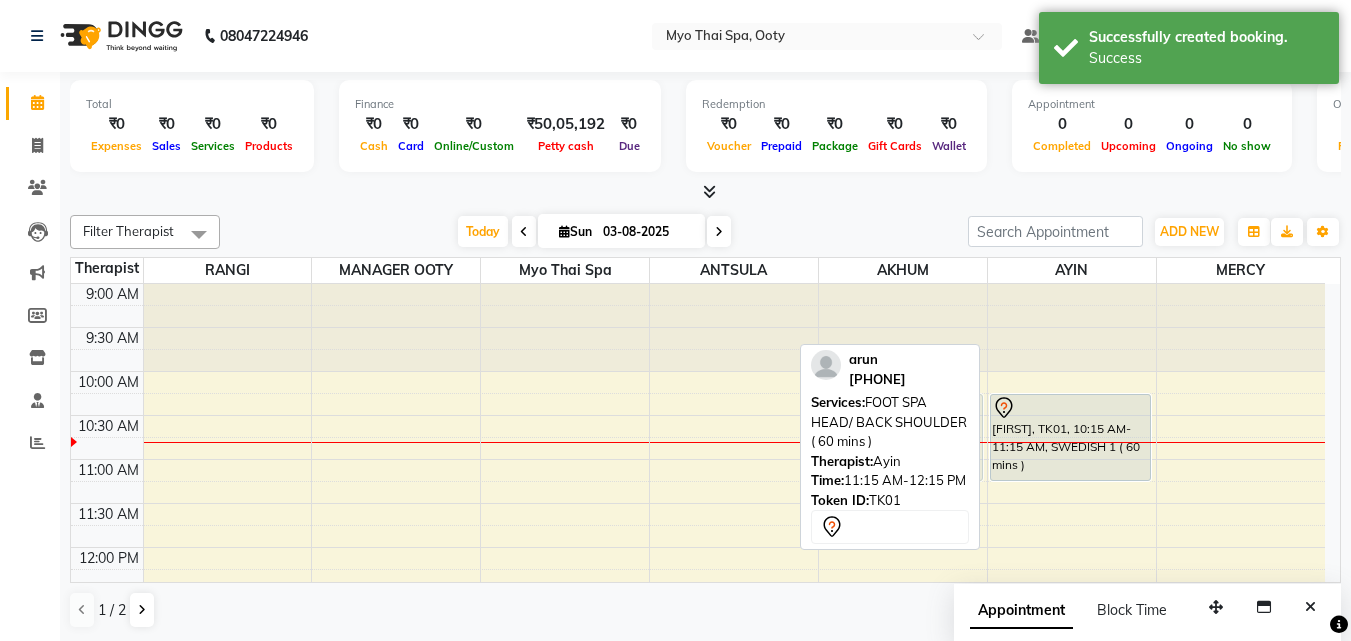 drag, startPoint x: 1101, startPoint y: 525, endPoint x: 958, endPoint y: 437, distance: 167.90771 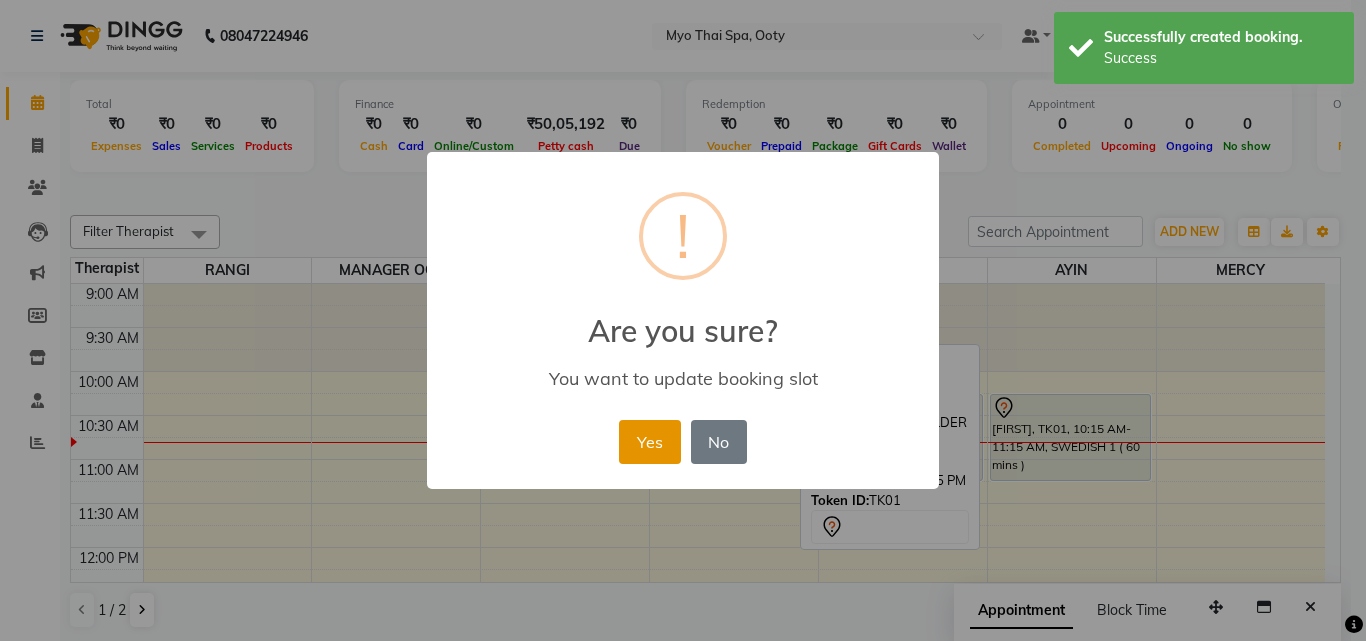 click on "Yes" at bounding box center (649, 442) 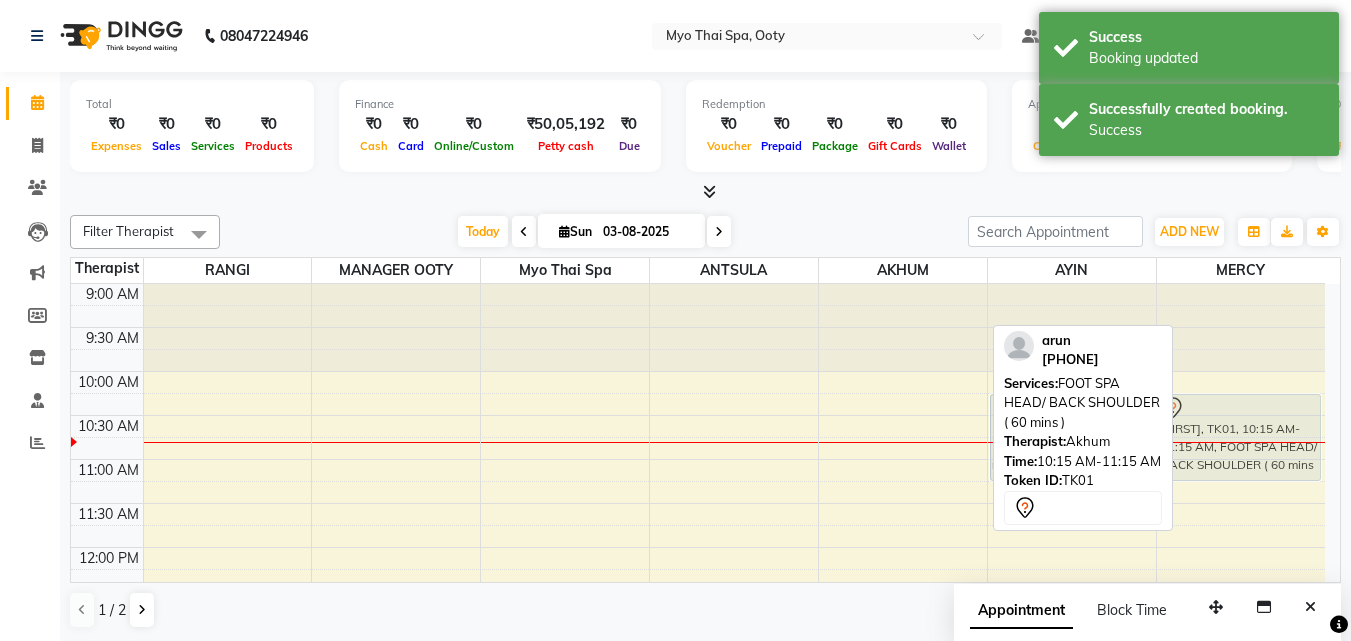 drag, startPoint x: 872, startPoint y: 444, endPoint x: 1287, endPoint y: 444, distance: 415 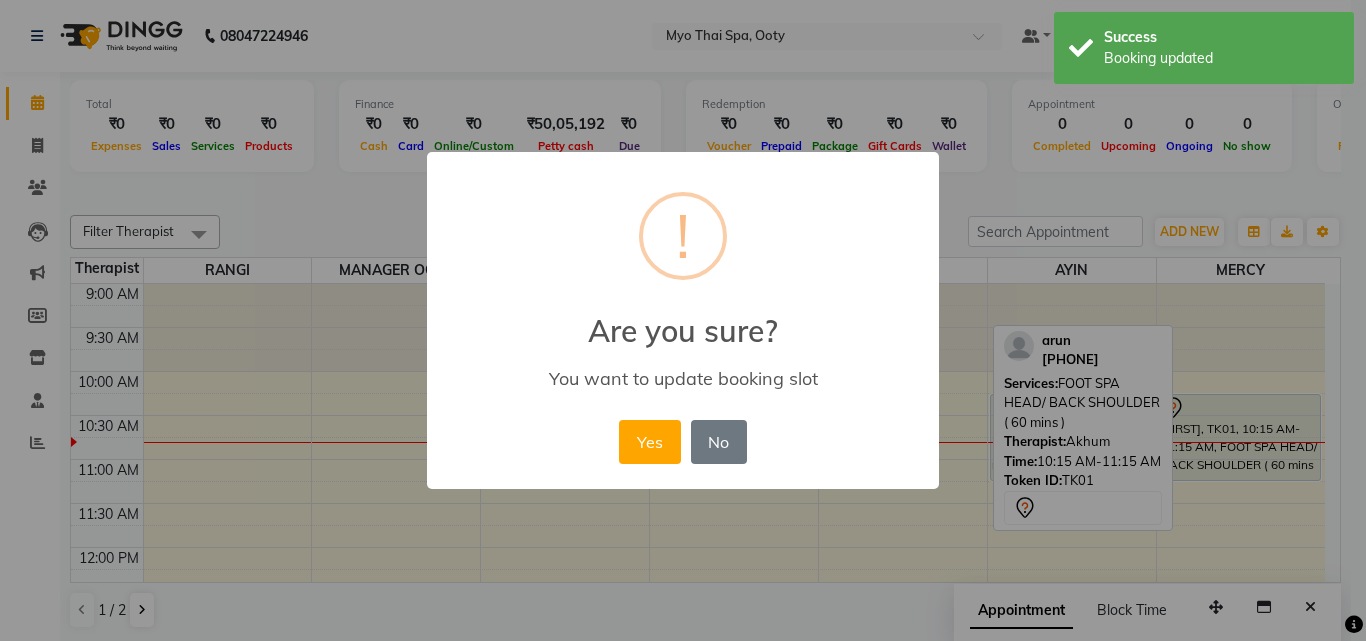 drag, startPoint x: 643, startPoint y: 435, endPoint x: 681, endPoint y: 437, distance: 38.052597 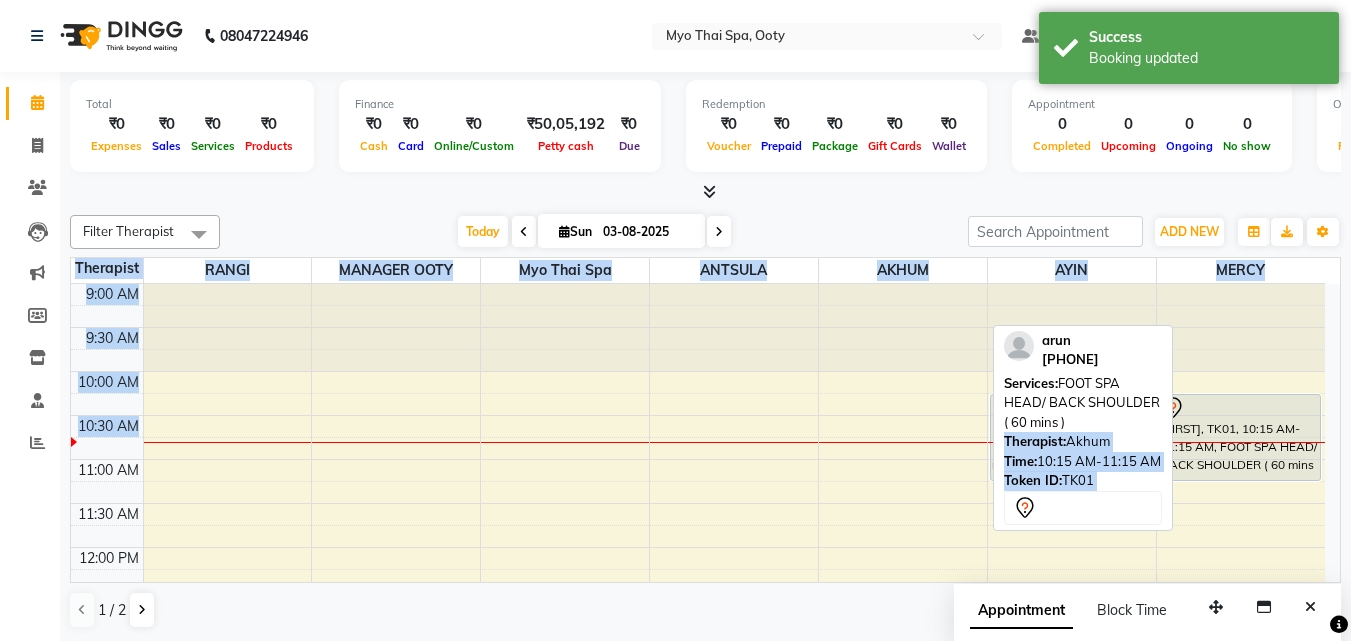 drag, startPoint x: 1071, startPoint y: 425, endPoint x: 916, endPoint y: 440, distance: 155.72412 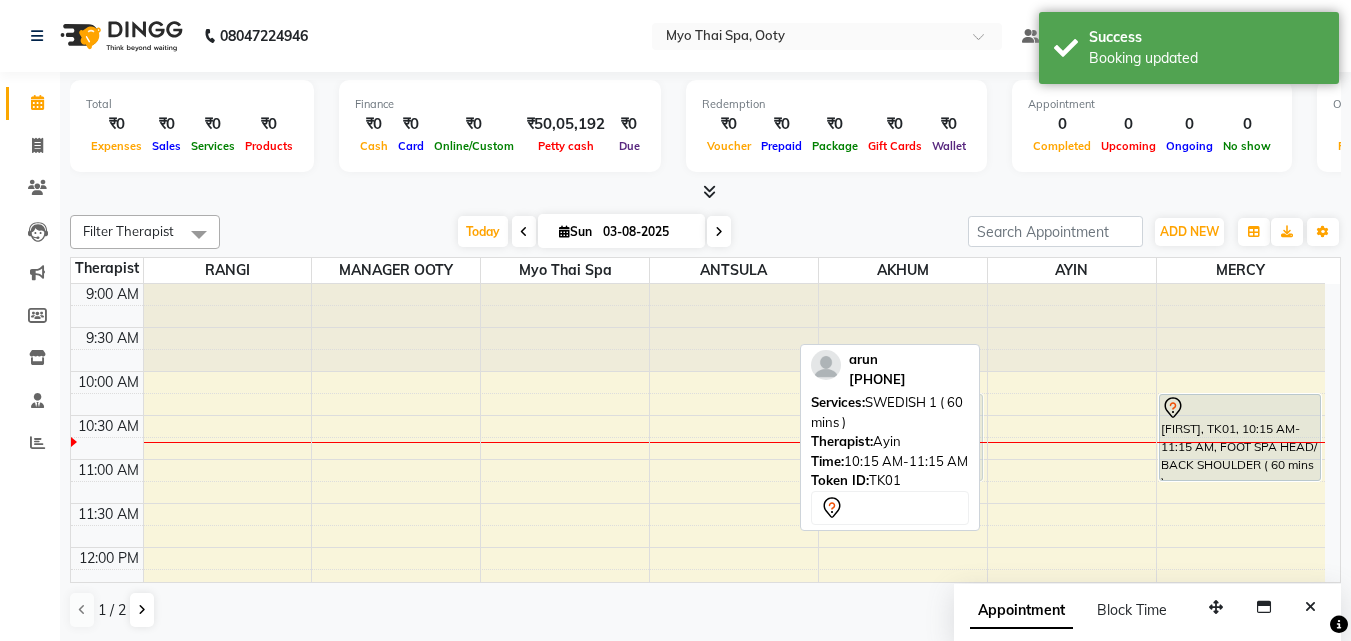 drag, startPoint x: 1096, startPoint y: 439, endPoint x: 926, endPoint y: 433, distance: 170.10585 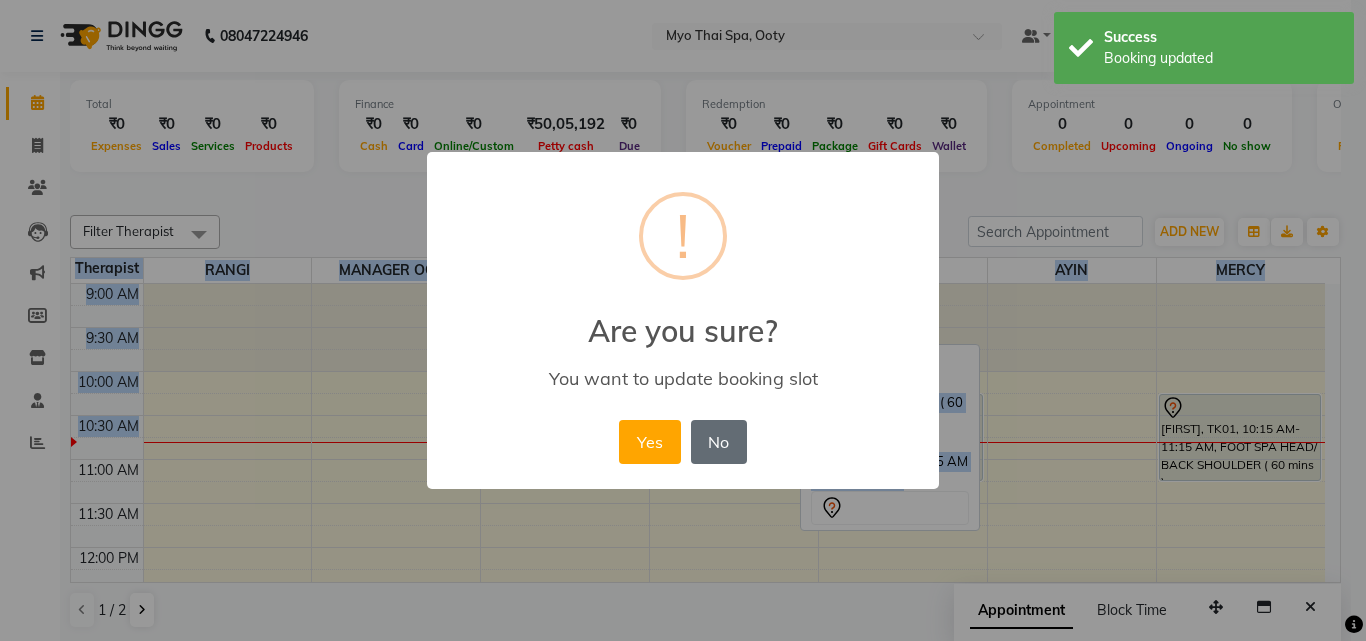 drag, startPoint x: 648, startPoint y: 436, endPoint x: 721, endPoint y: 434, distance: 73.02739 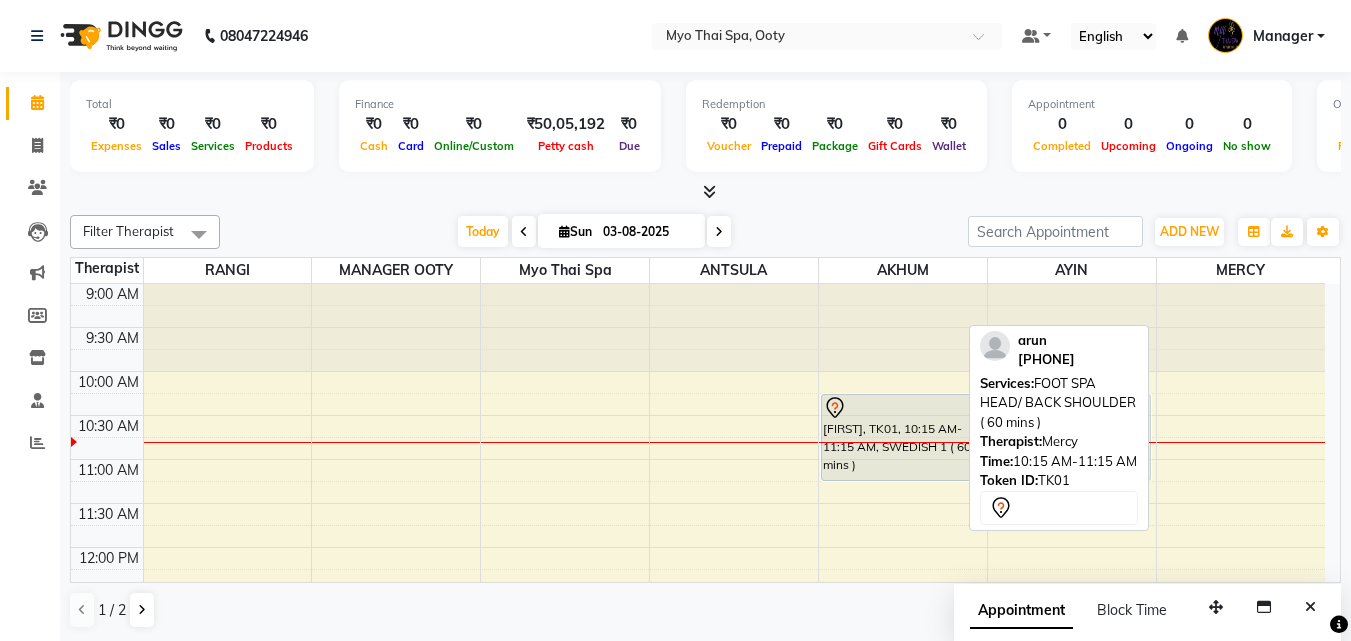 drag, startPoint x: 1284, startPoint y: 430, endPoint x: 1127, endPoint y: 426, distance: 157.05095 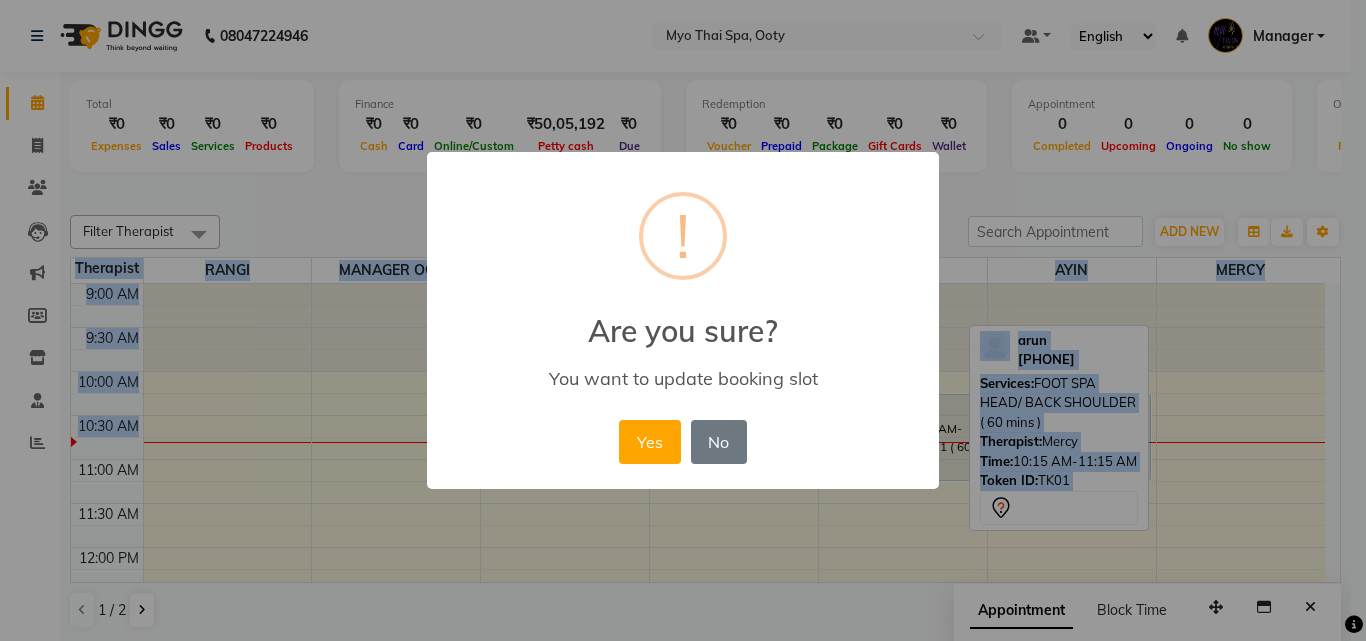 click on "Yes" at bounding box center (649, 442) 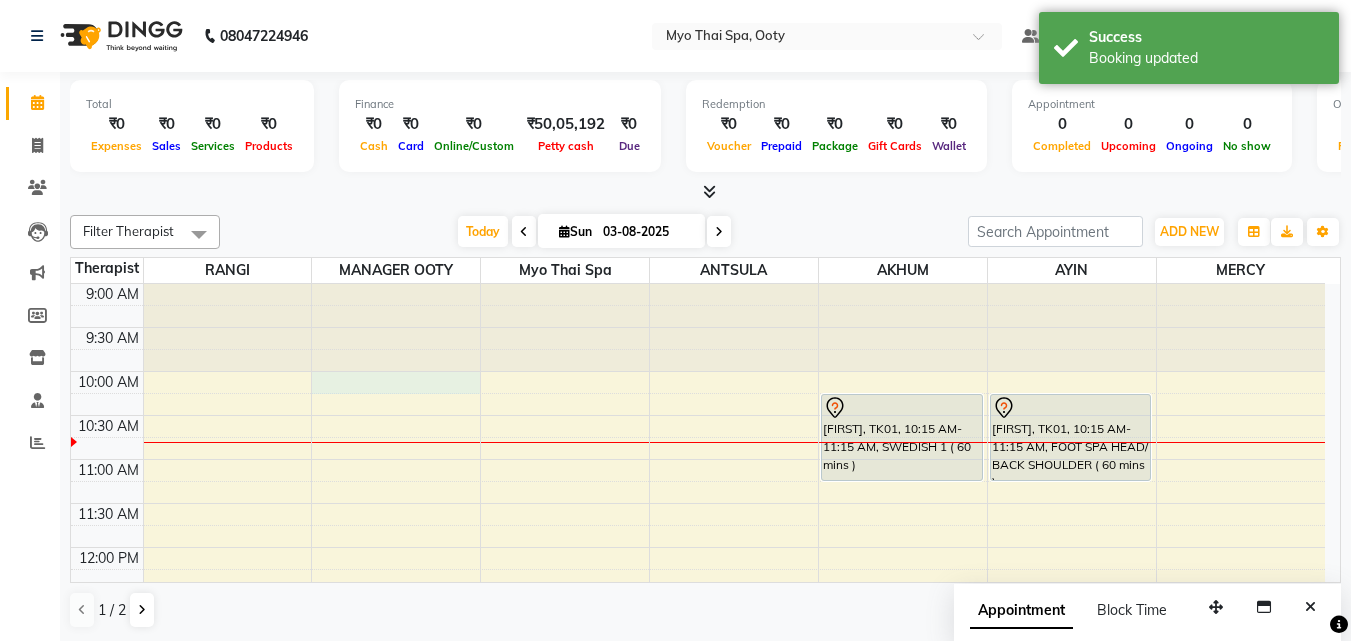 click on "9:00 AM 9:30 AM 10:00 AM 10:30 AM 11:00 AM 11:30 AM 12:00 PM 12:30 PM 1:00 PM 1:30 PM 2:00 PM 2:30 PM 3:00 PM 3:30 PM 4:00 PM 4:30 PM 5:00 PM 5:30 PM 6:00 PM 6:30 PM 7:00 PM 7:30 PM 8:00 PM 8:30 PM 9:00 PM 9:30 PM             [FIRST], TK01, 10:15 AM-11:15 AM, SWEDISH 1 ( 60 mins )             [FIRST], TK01, 10:15 AM-11:15 AM, FOOT SPA HEAD/ BACK SHOULDER ( 60 mins )" at bounding box center [698, 855] 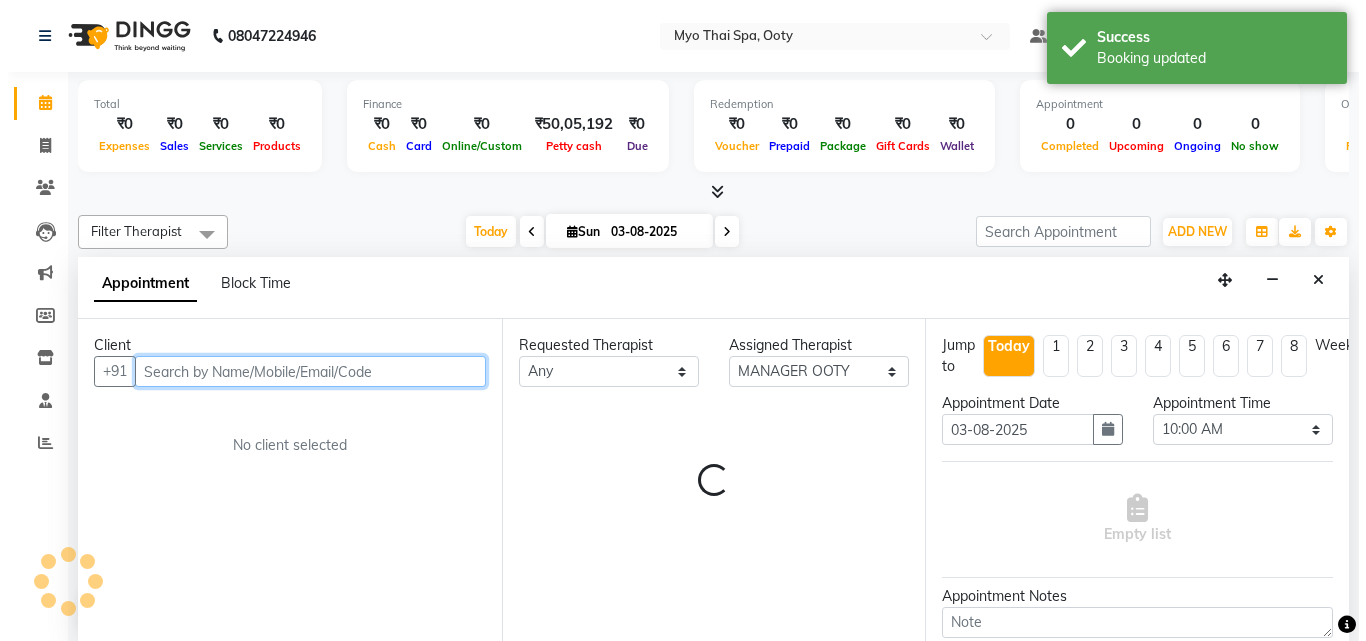 scroll, scrollTop: 1, scrollLeft: 0, axis: vertical 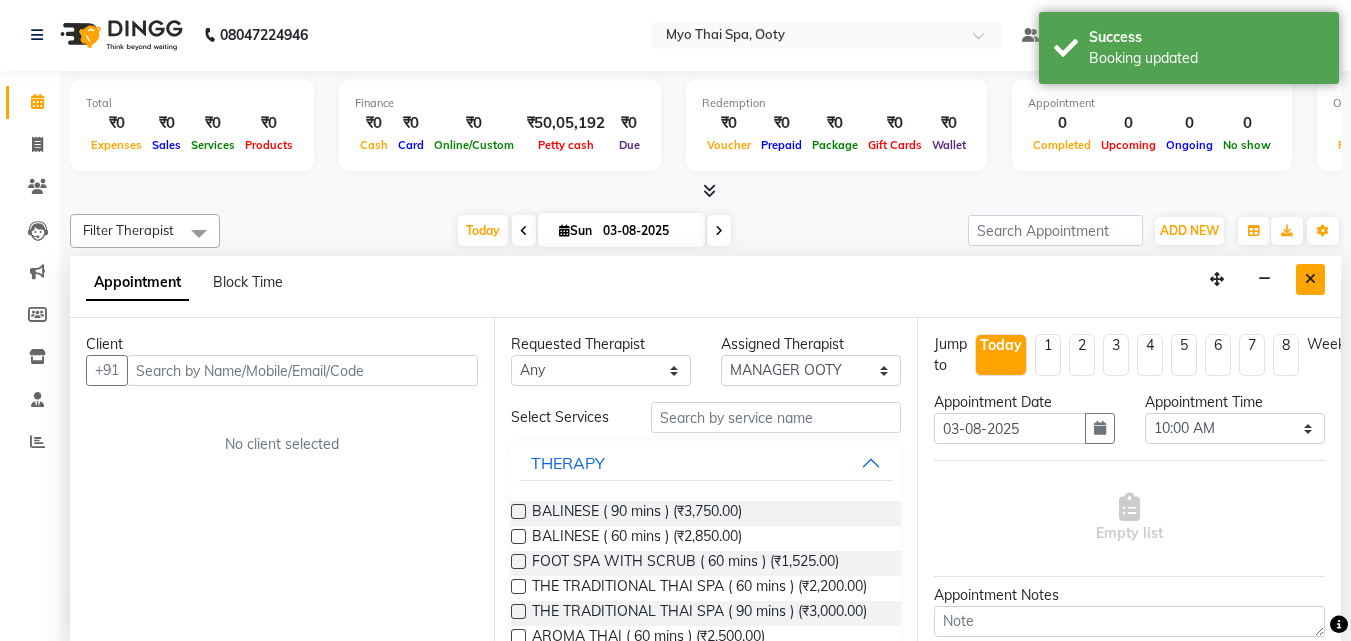 click at bounding box center (1310, 279) 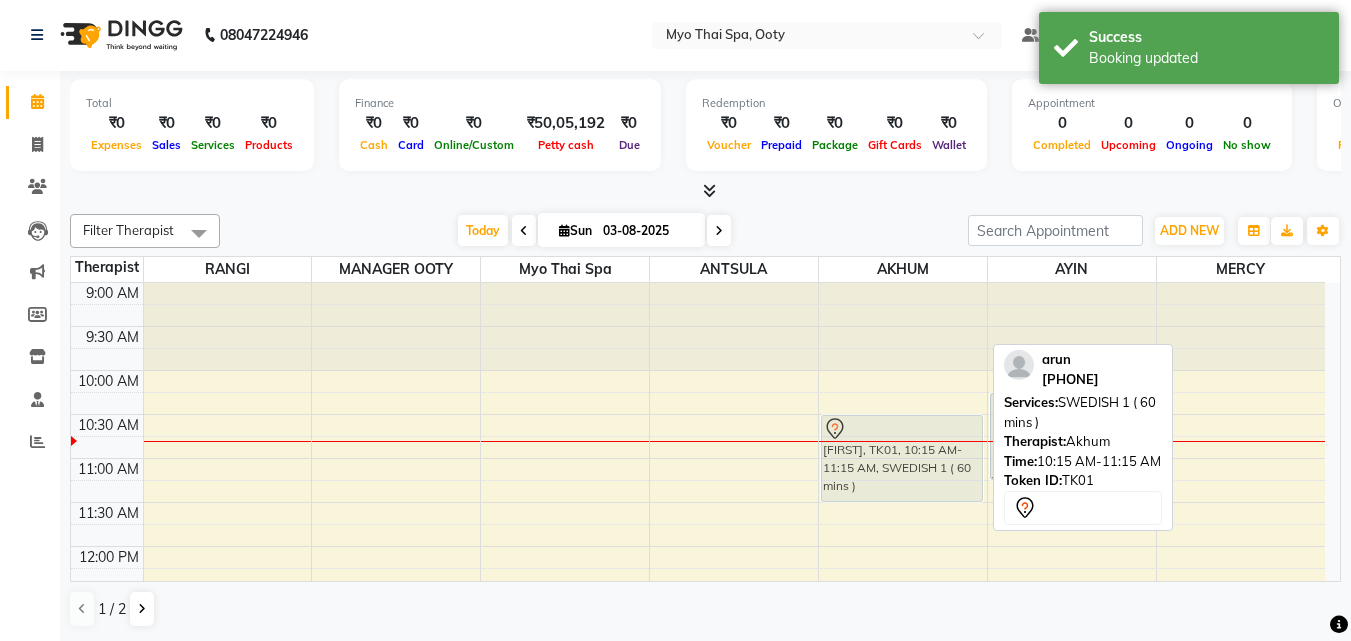 drag, startPoint x: 909, startPoint y: 420, endPoint x: 910, endPoint y: 438, distance: 18.027756 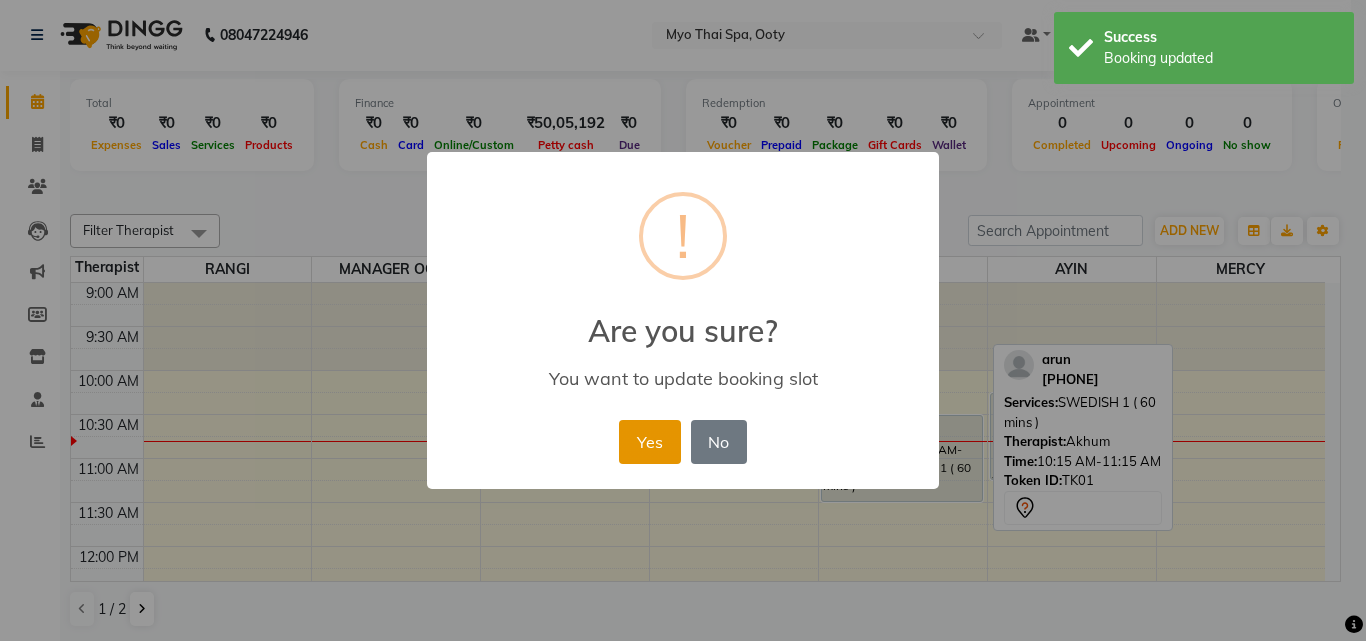 click on "Yes" at bounding box center (649, 442) 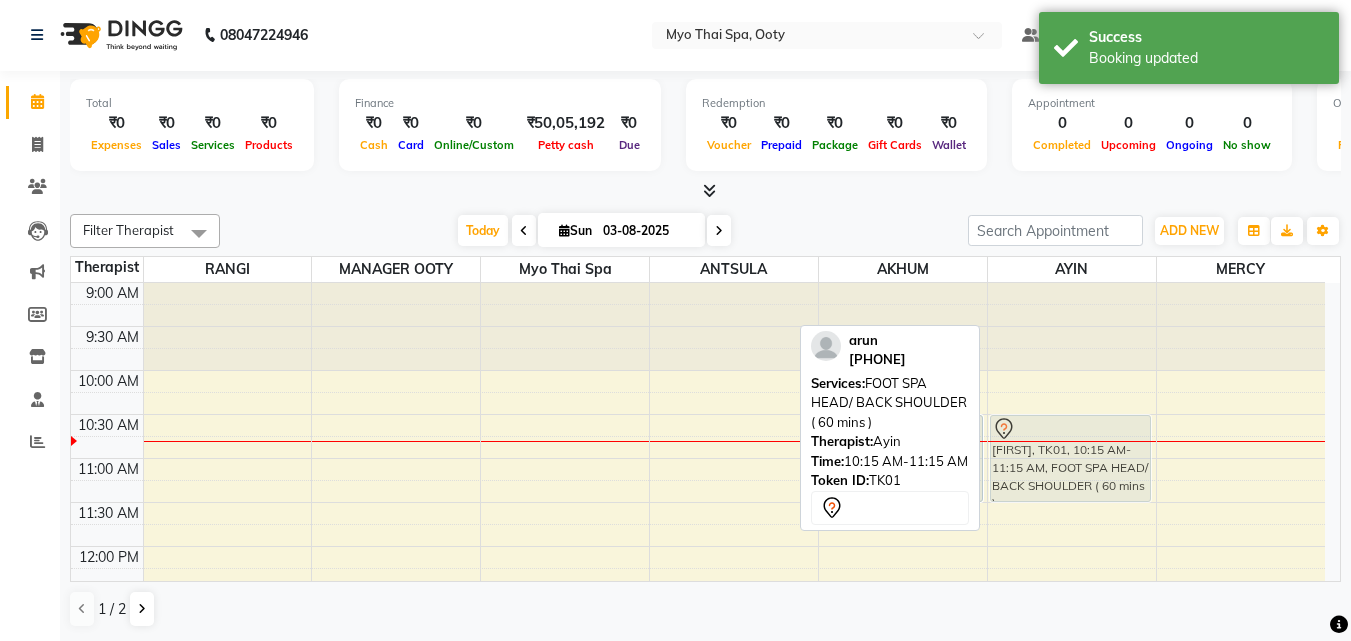 click on "[FIRST], TK01, 10:15 AM-11:15 AM, FOOT SPA HEAD/ BACK SHOULDER ( 60 mins )             [FIRST], TK01, 10:15 AM-11:15 AM, FOOT SPA HEAD/ BACK SHOULDER ( 60 mins )" at bounding box center [1072, 854] 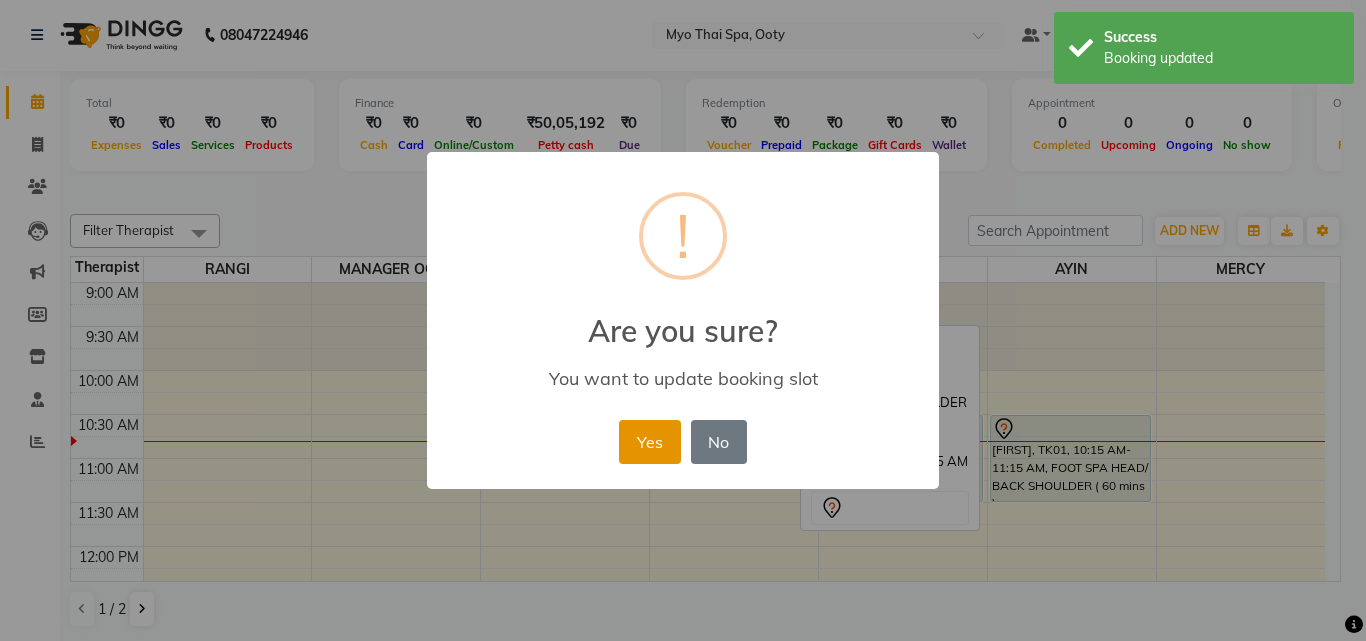 click on "Yes" at bounding box center (649, 442) 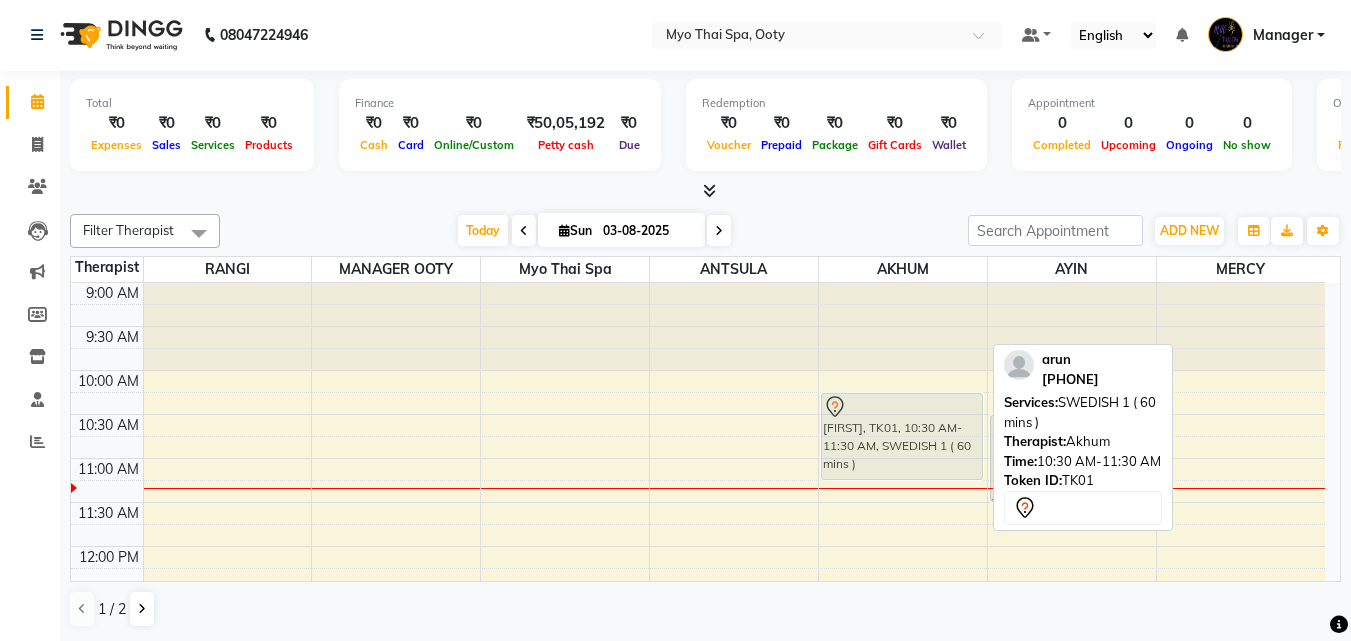 click on "[FIRST], TK01, 10:30 AM-11:30 AM, SWEDISH 1 ( 60 mins )             [FIRST], TK01, 10:30 AM-11:30 AM, SWEDISH 1 ( 60 mins )" at bounding box center [903, 854] 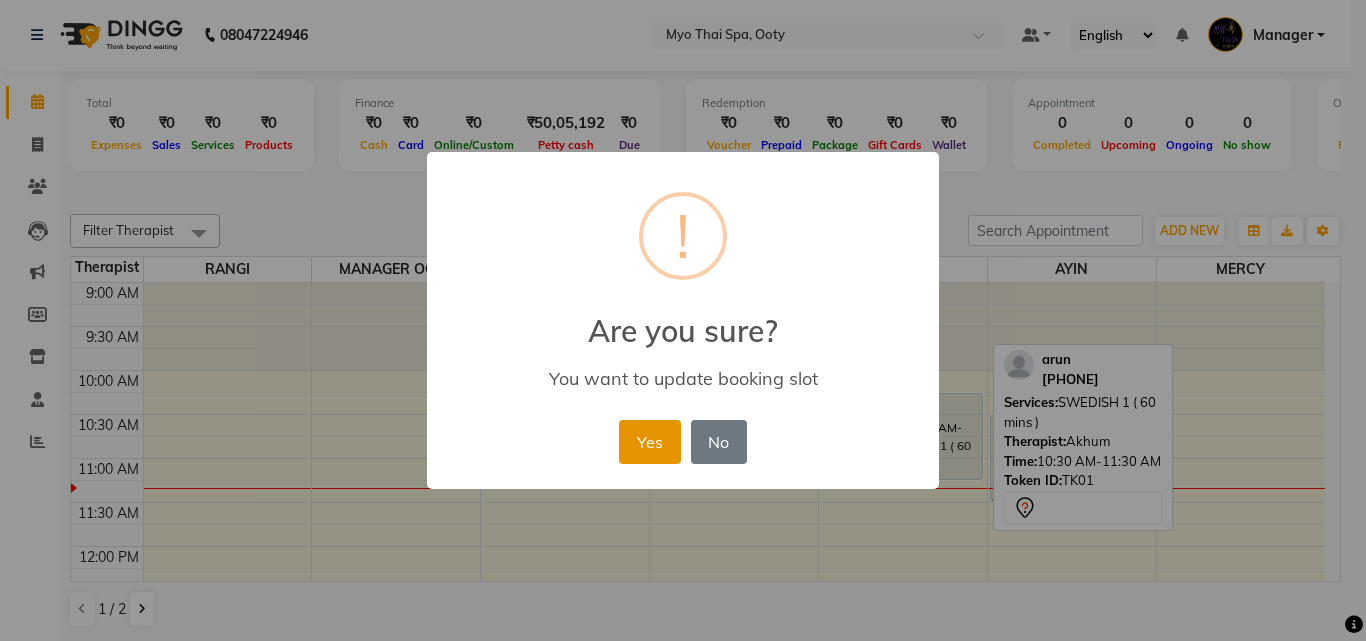 click on "Yes" at bounding box center [649, 442] 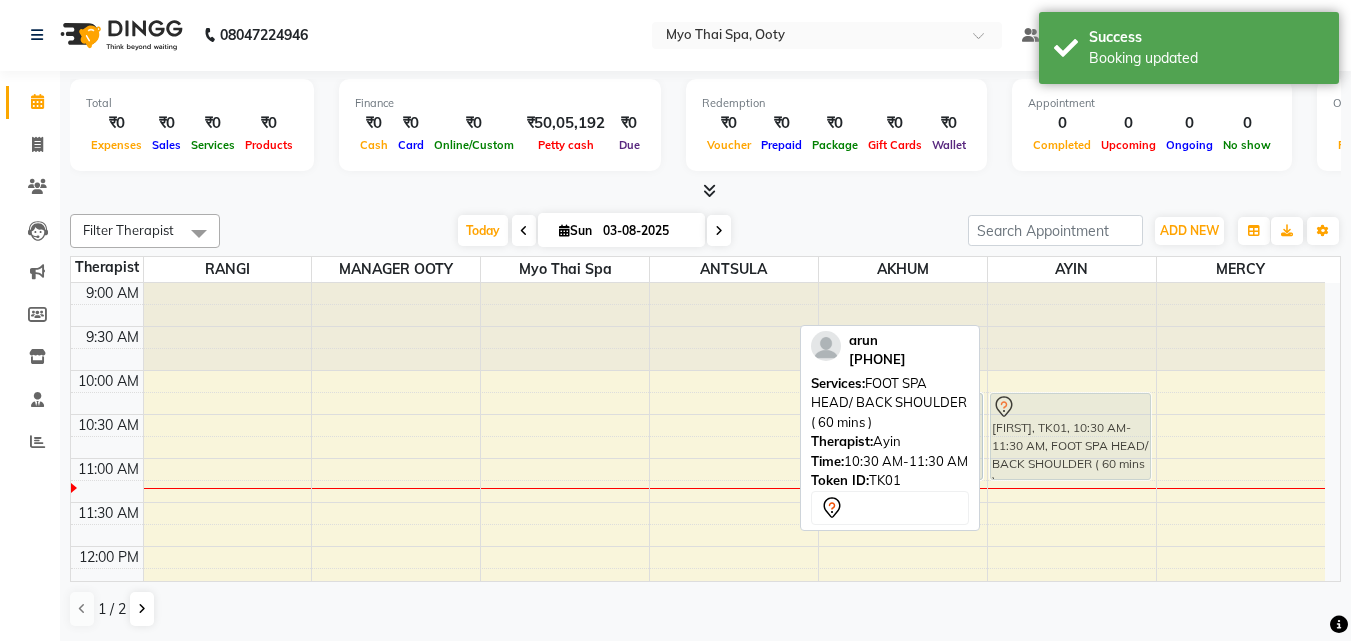 click on "[FIRST], TK01, 10:30 AM-11:30 AM, FOOT SPA HEAD/ BACK SHOULDER ( 60 mins )             [FIRST], TK01, 10:30 AM-11:30 AM, FOOT SPA HEAD/ BACK SHOULDER ( 60 mins )" at bounding box center (1072, 854) 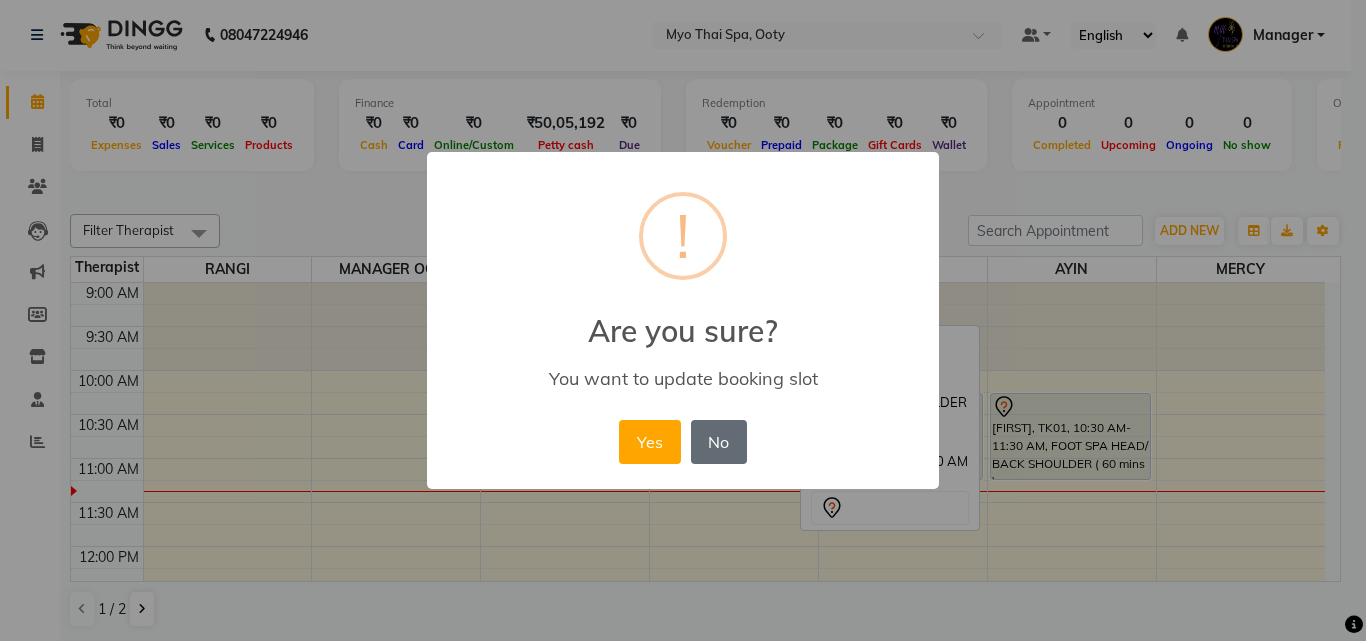 click on "No" at bounding box center [719, 442] 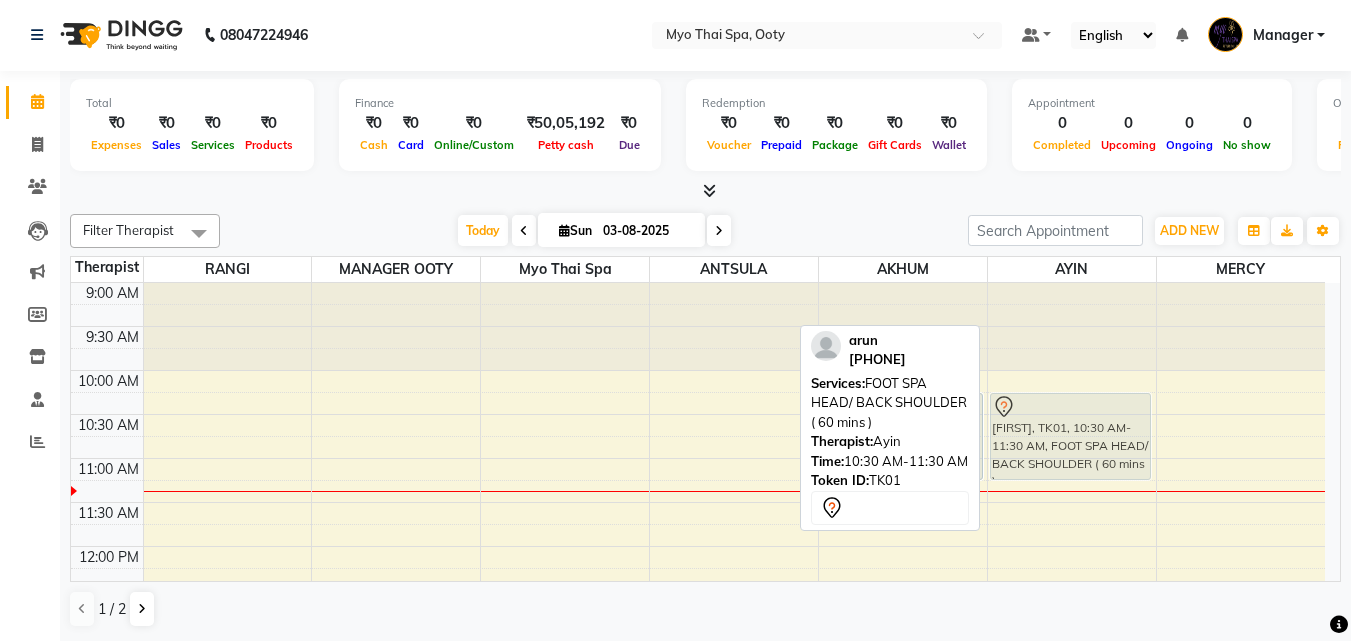 drag, startPoint x: 1127, startPoint y: 471, endPoint x: 1121, endPoint y: 447, distance: 24.738634 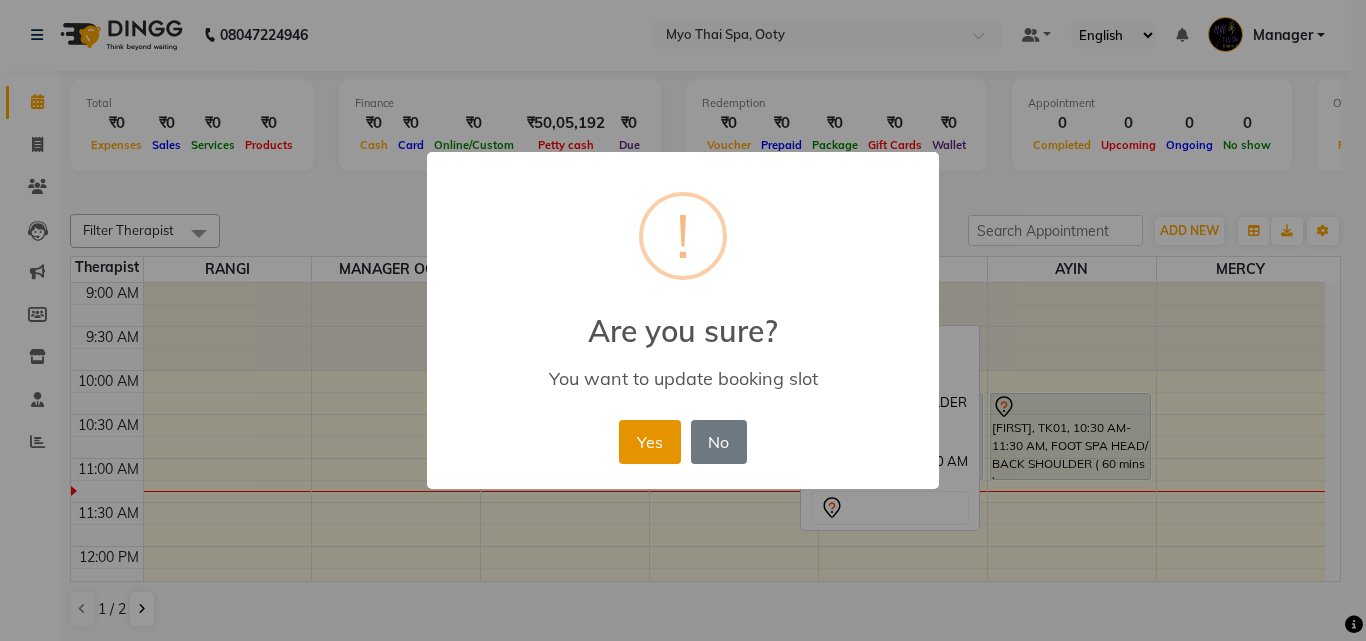 click on "Yes" at bounding box center (649, 442) 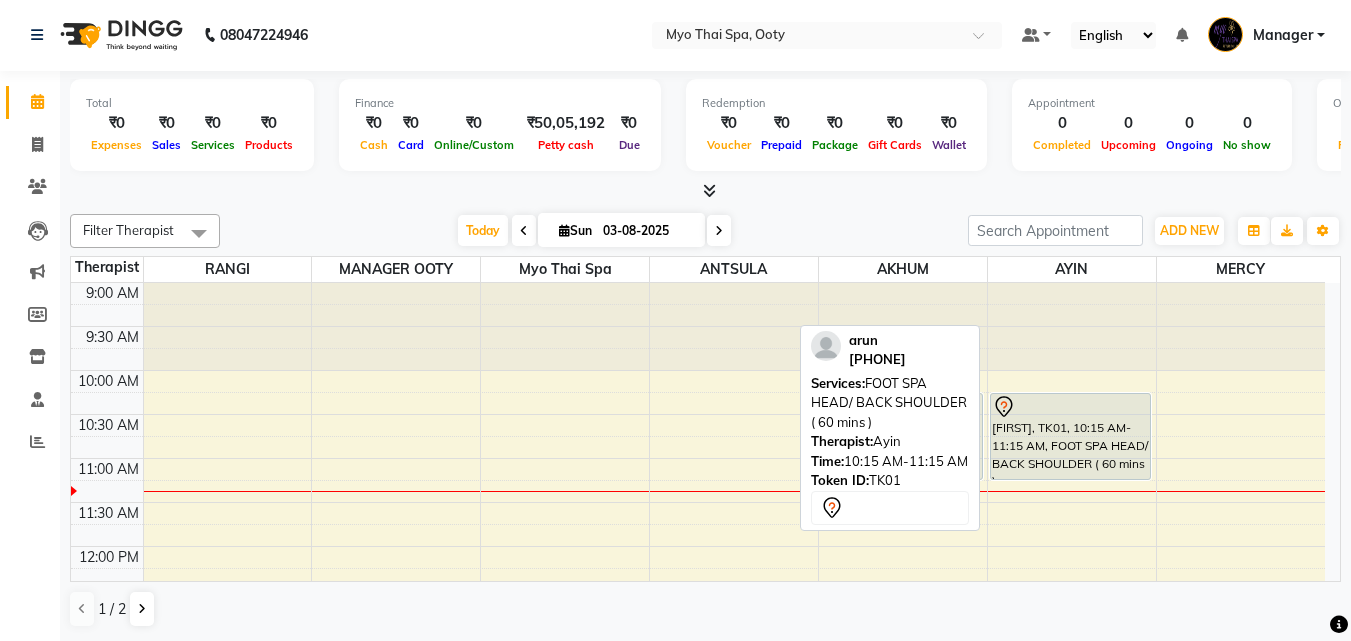 click on "[FIRST], TK01, 10:15 AM-11:15 AM, FOOT SPA HEAD/ BACK SHOULDER ( 60 mins )" at bounding box center [1071, 436] 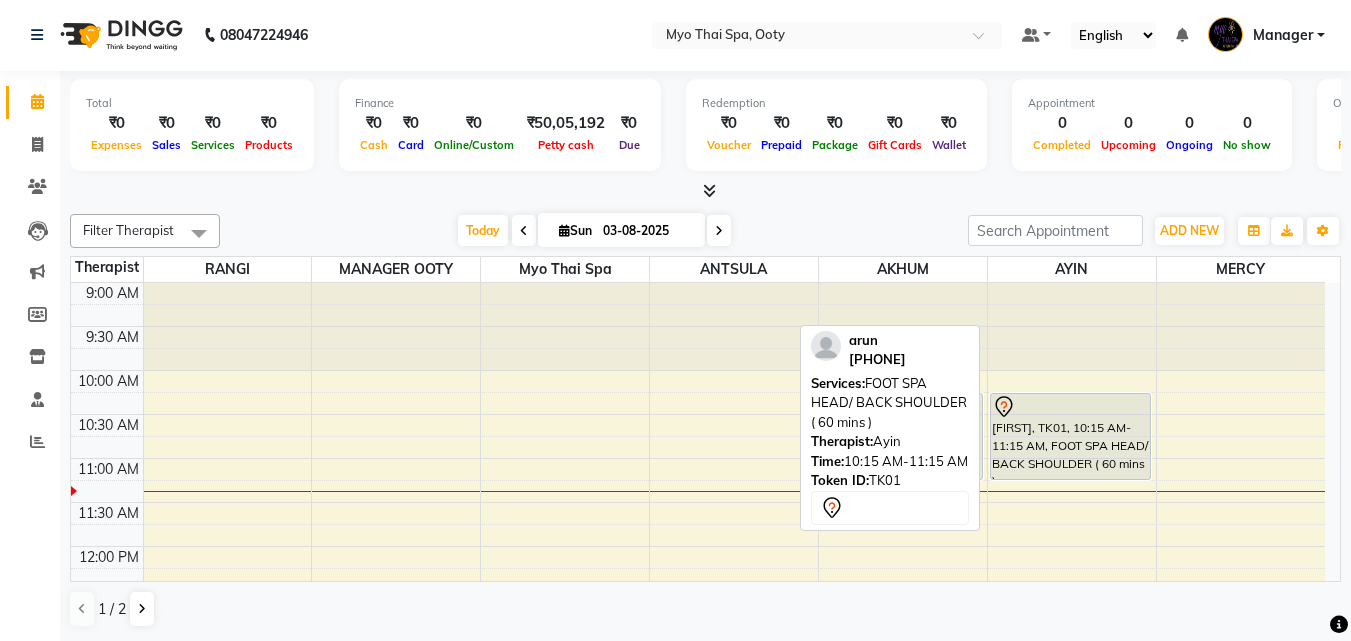 click on "[FIRST], TK01, 10:15 AM-11:15 AM, FOOT SPA HEAD/ BACK SHOULDER ( 60 mins )" at bounding box center [1071, 436] 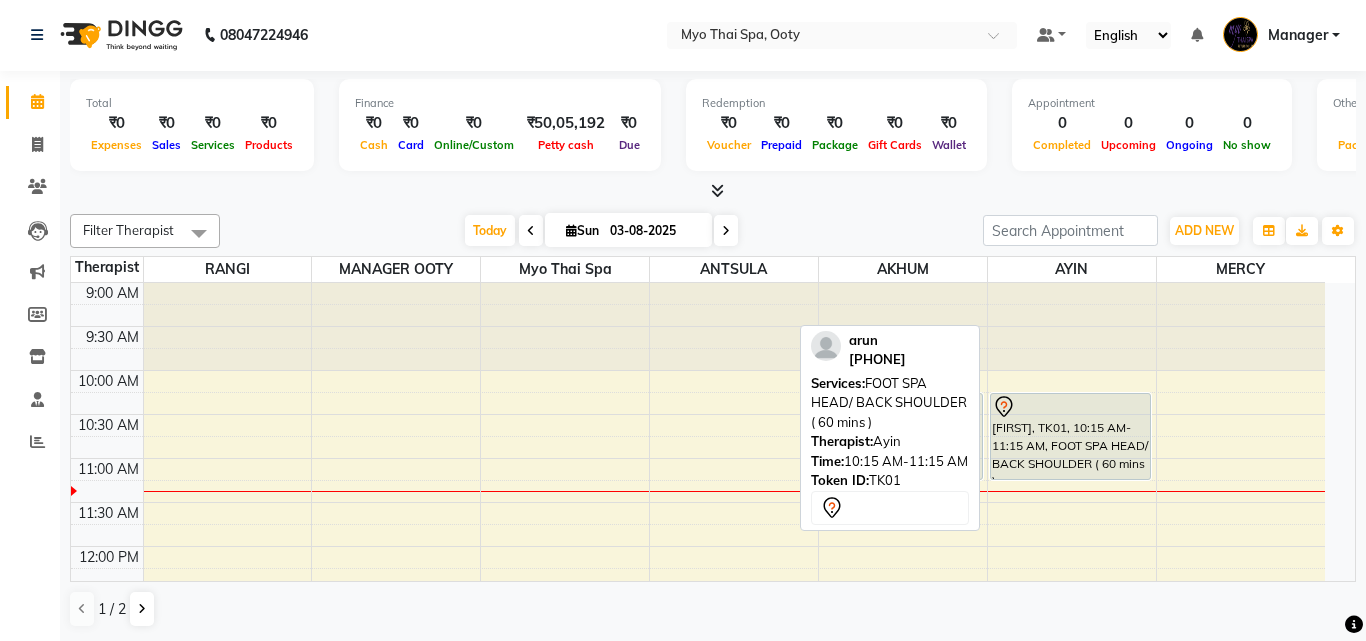 select on "7" 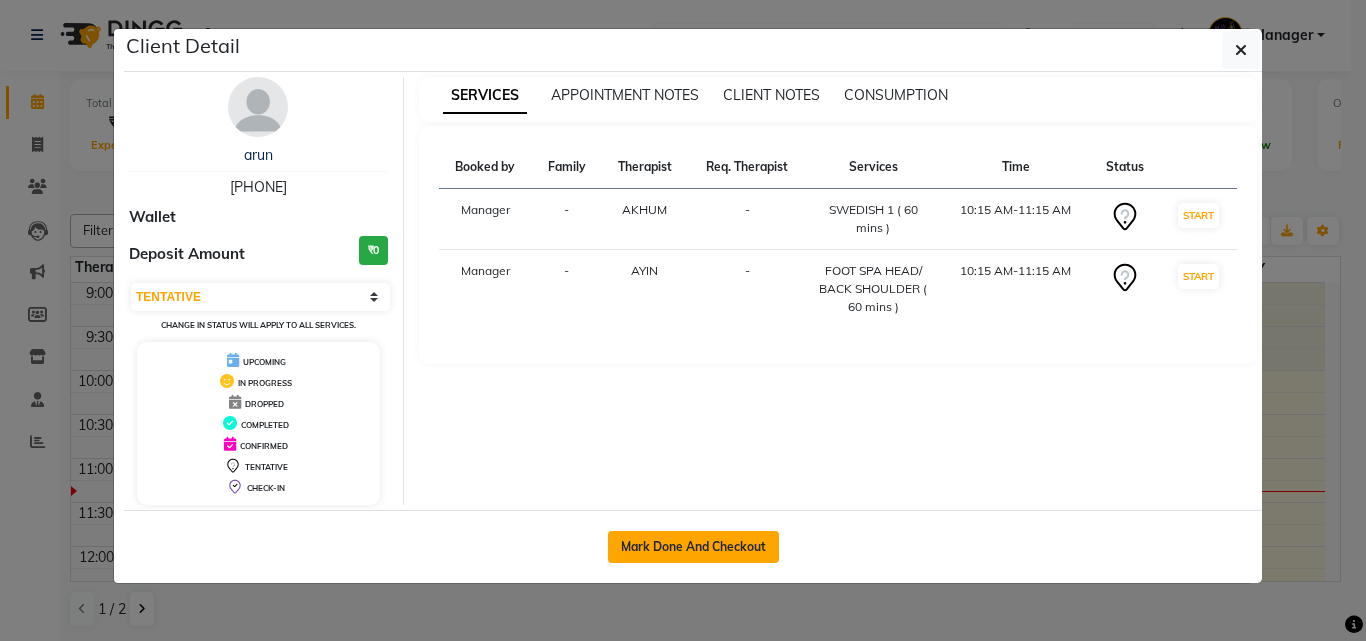 click on "Mark Done And Checkout" 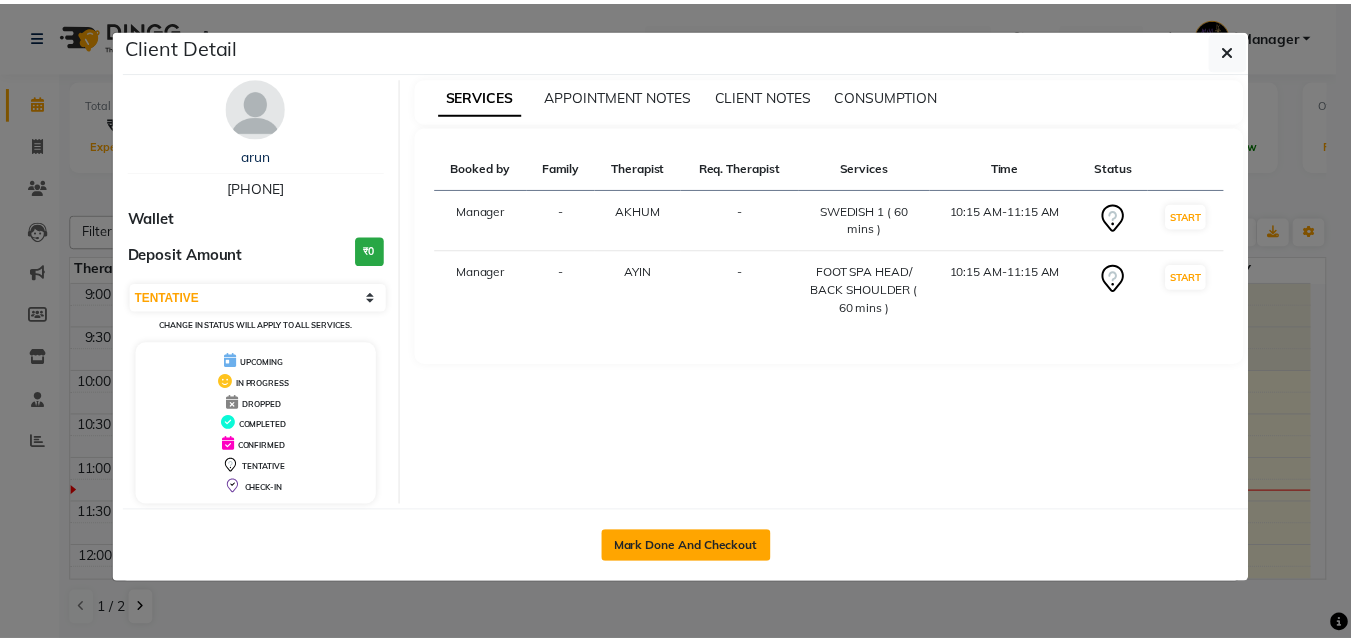 scroll, scrollTop: 0, scrollLeft: 0, axis: both 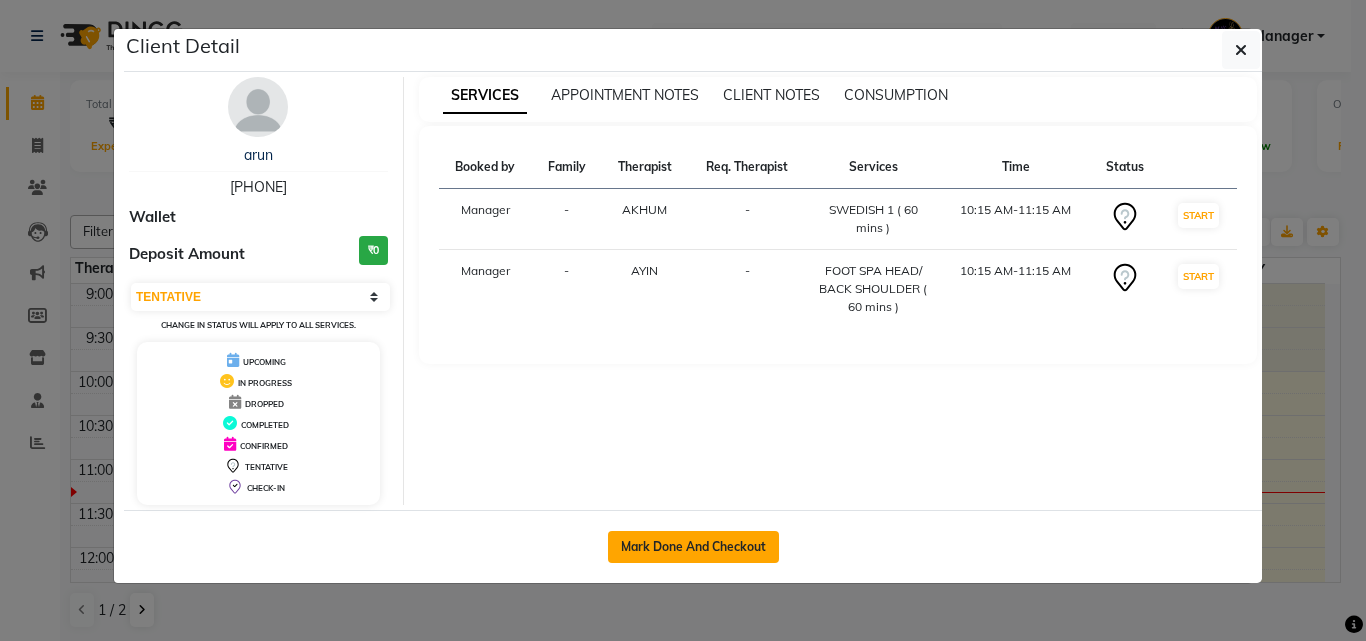 select on "558" 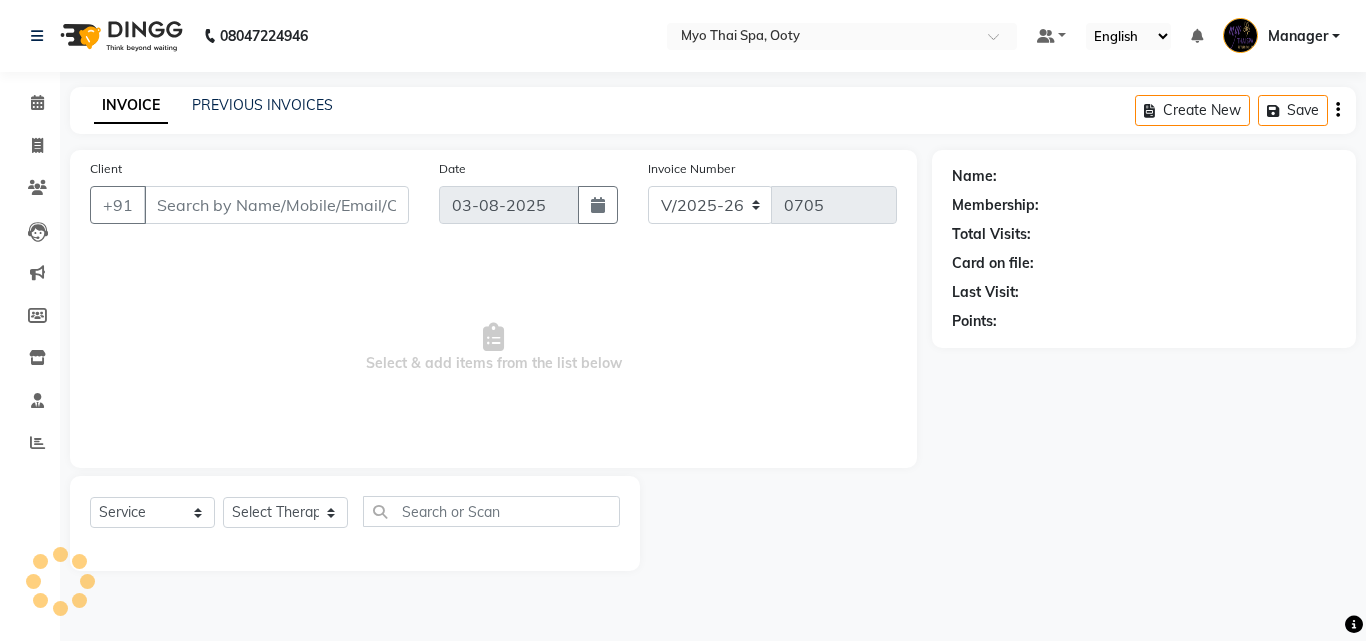 select on "V" 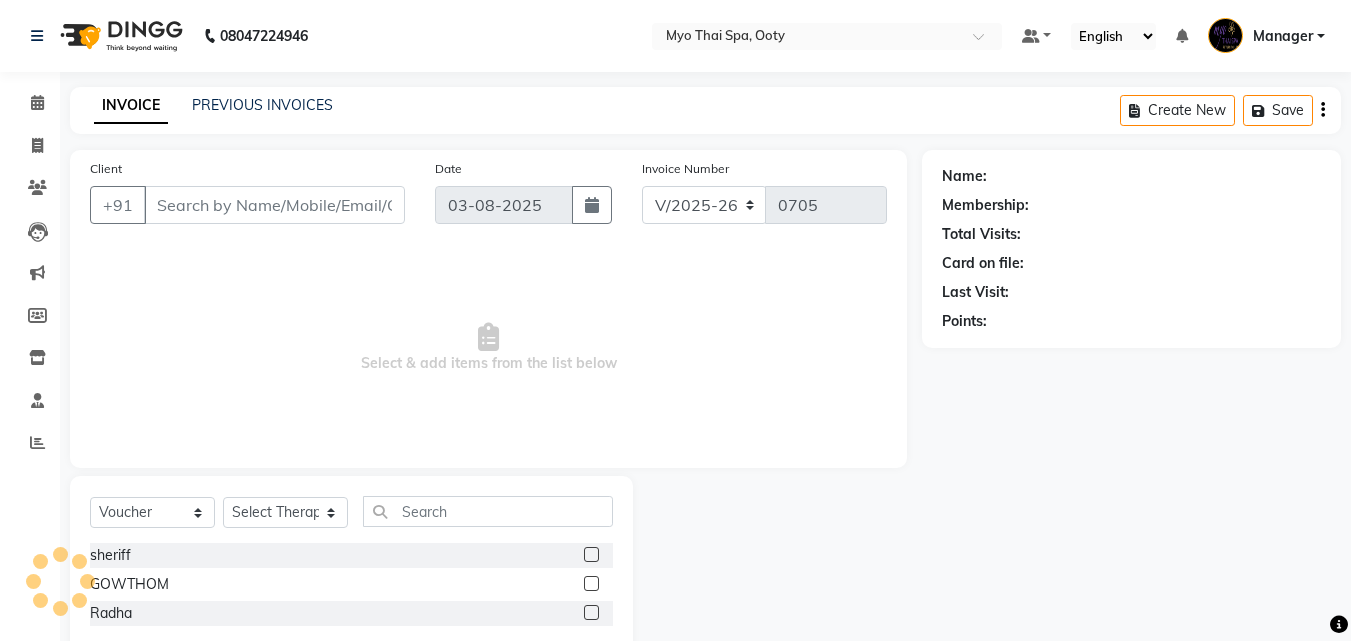 type on "[PHONE]" 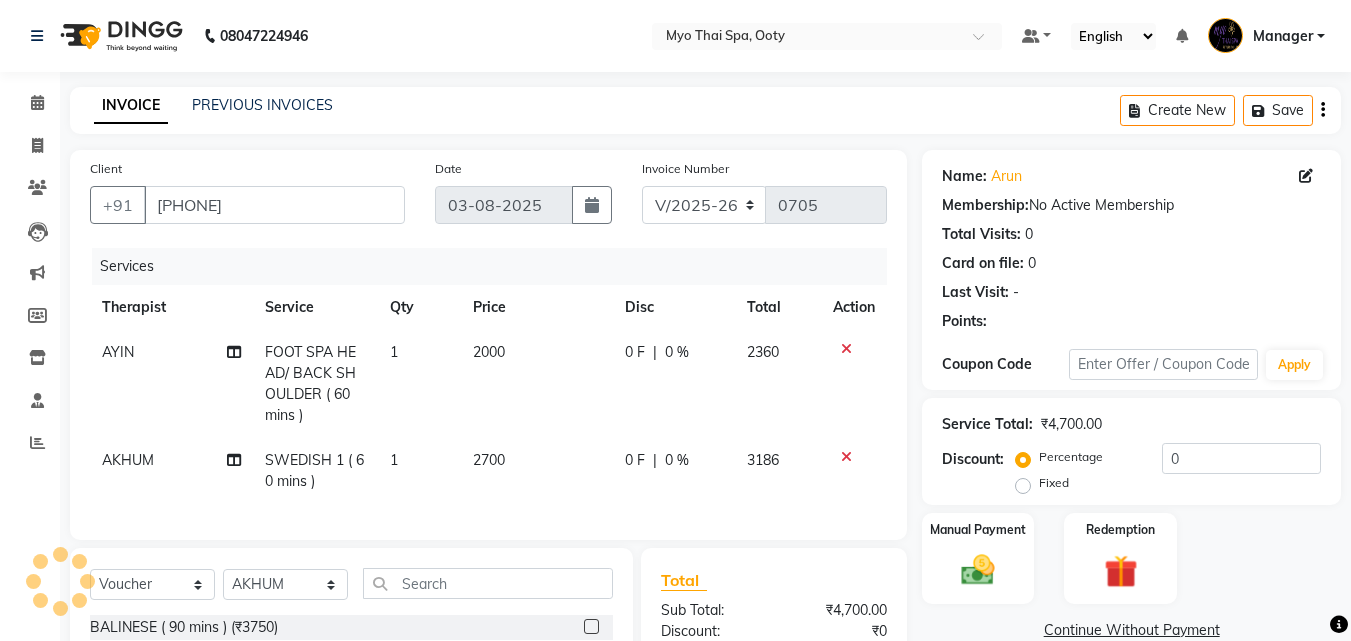 scroll, scrollTop: 247, scrollLeft: 0, axis: vertical 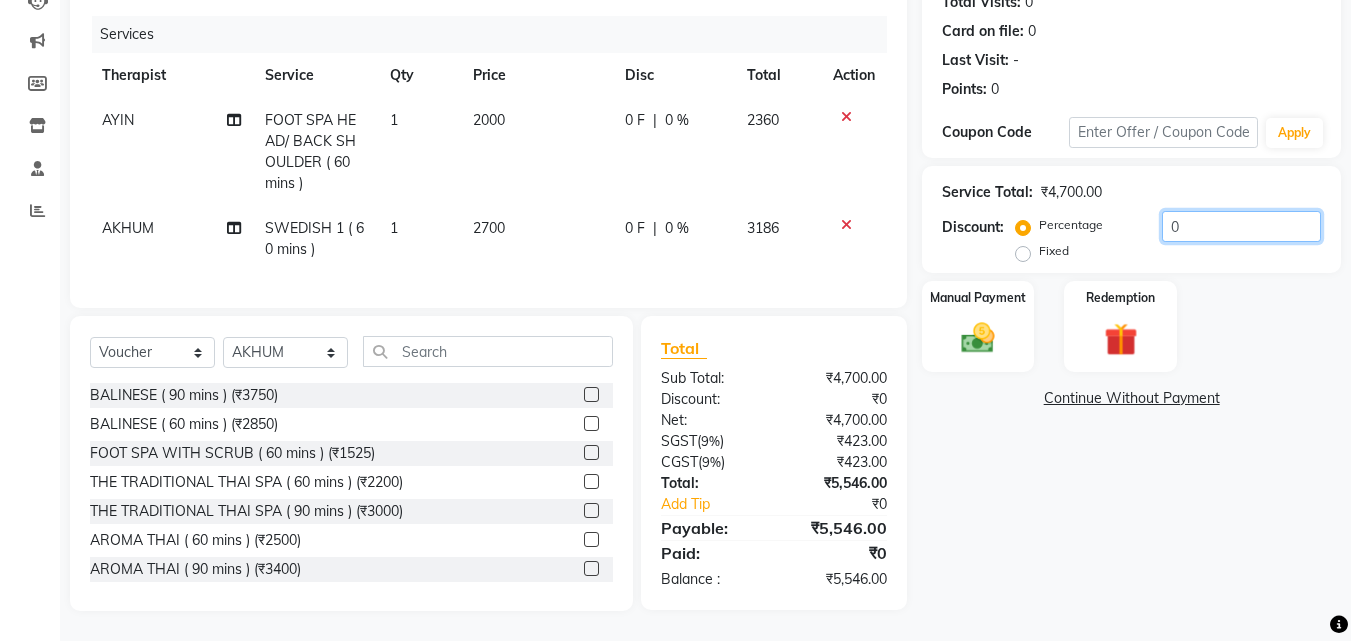 click on "0" 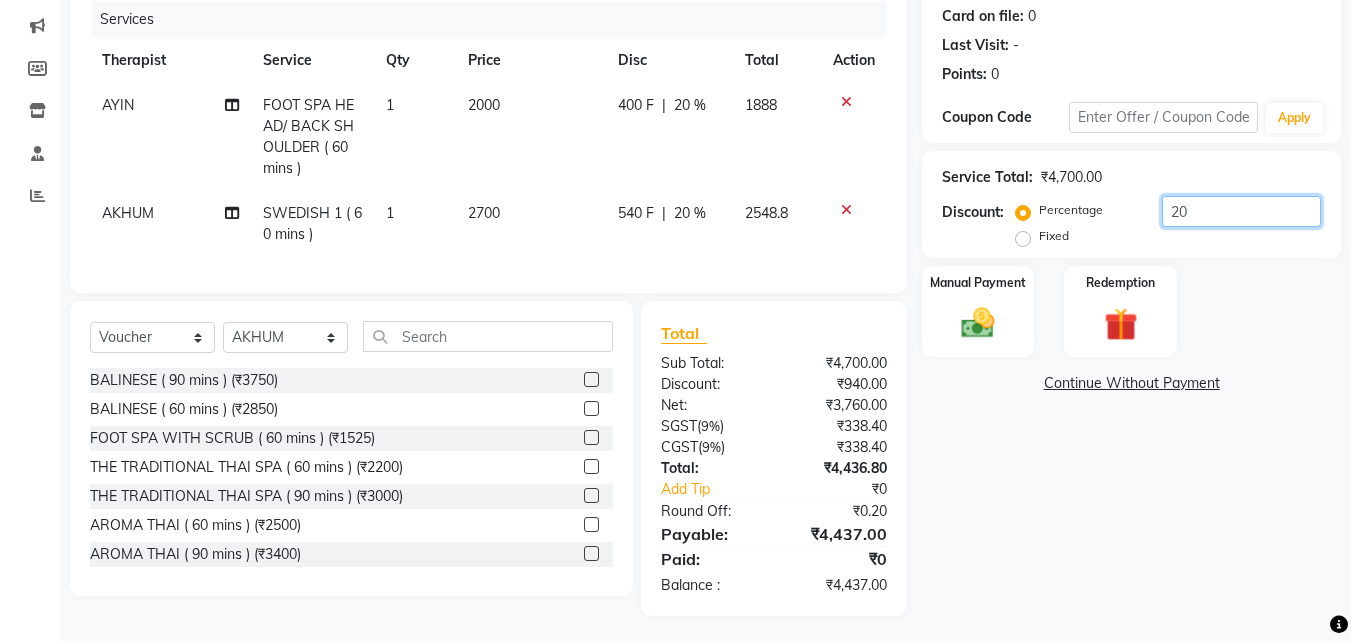 type on "2" 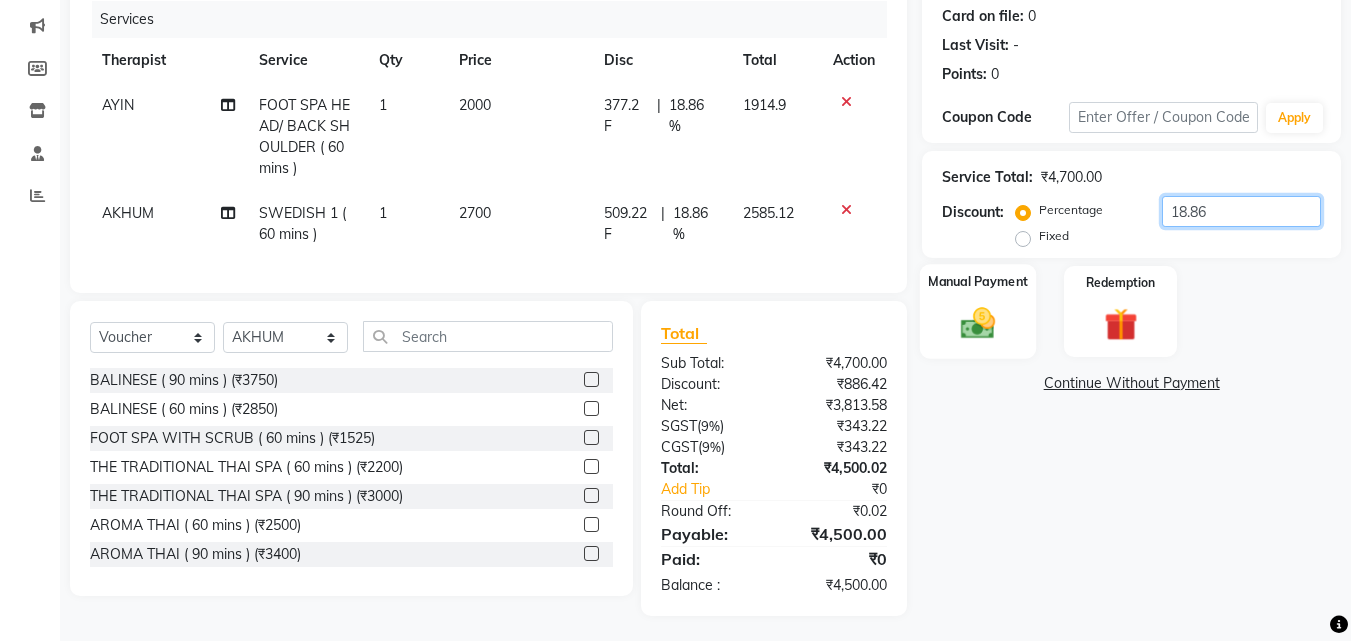 type on "18.86" 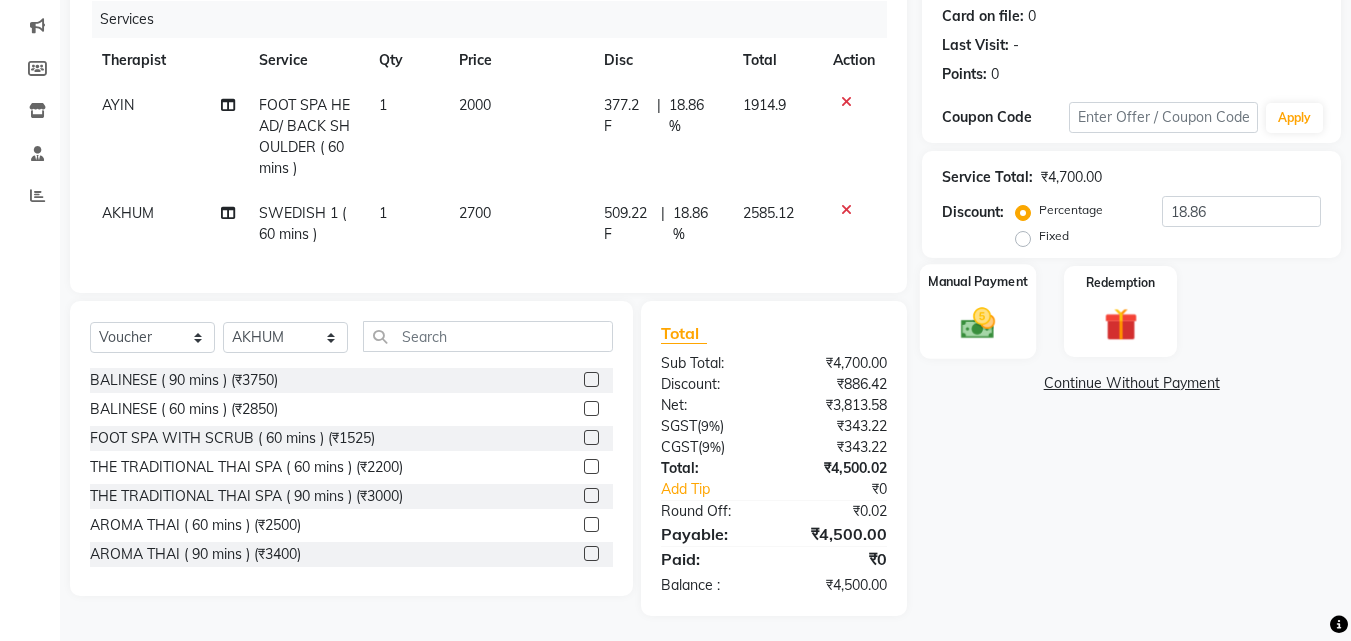 click 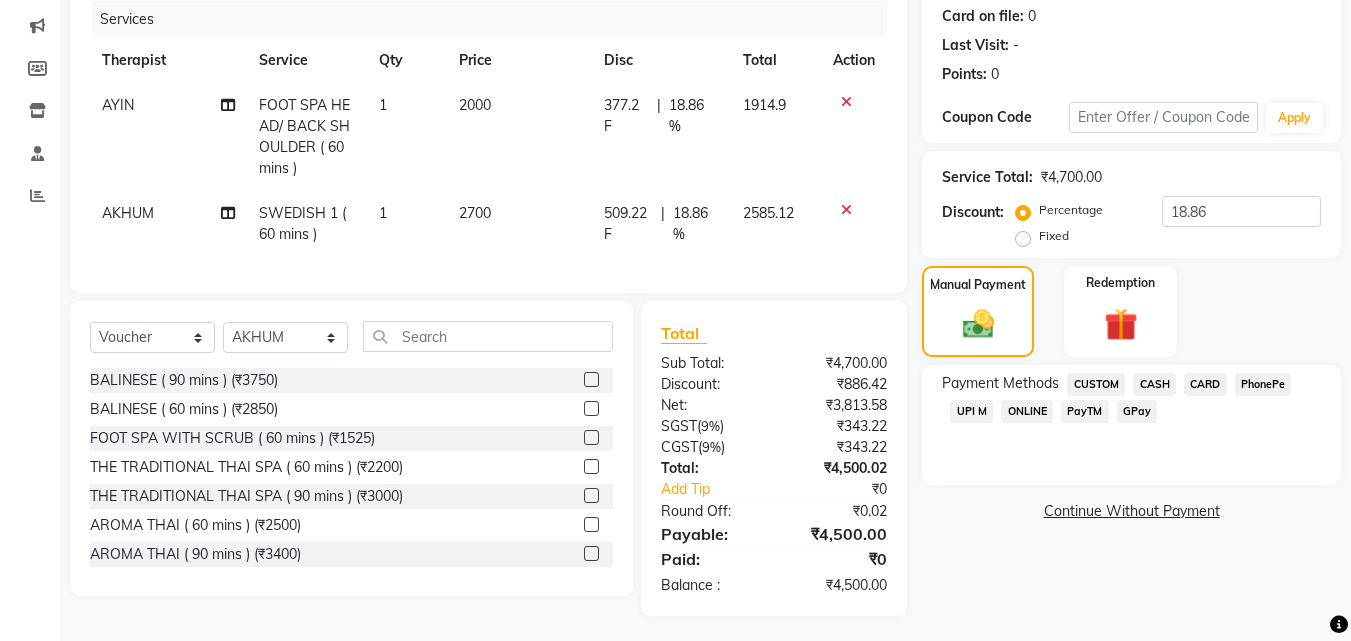click on "CASH" 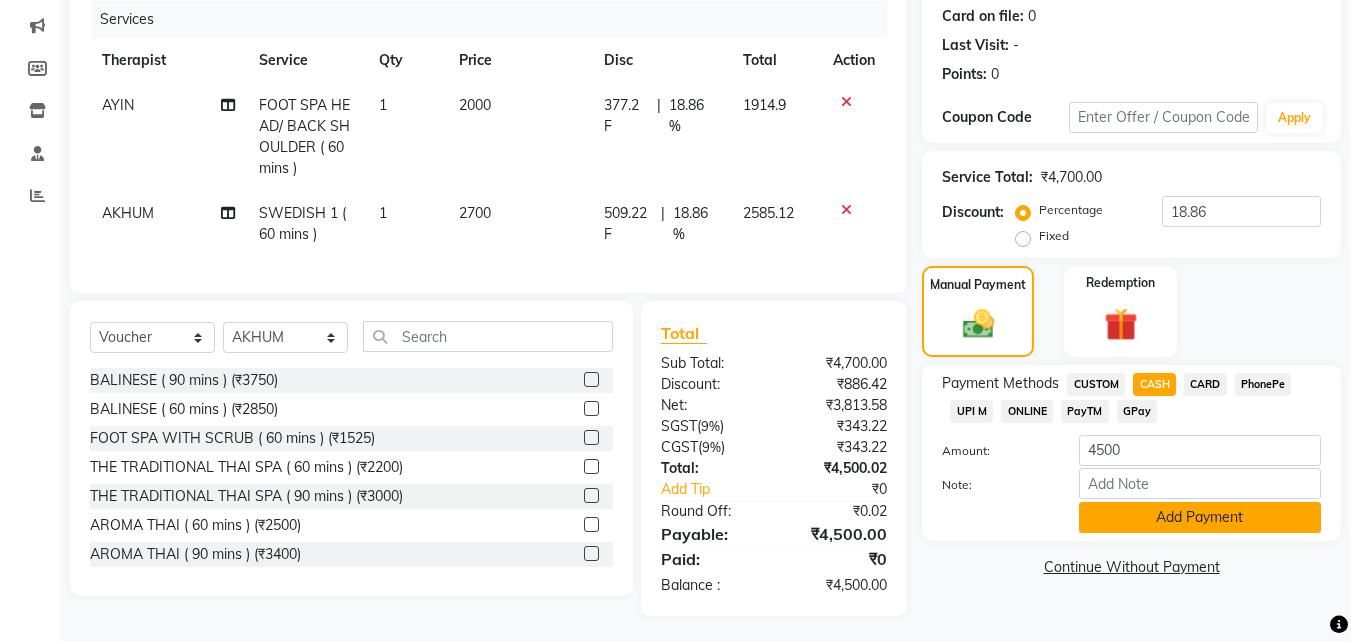 click on "Add Payment" 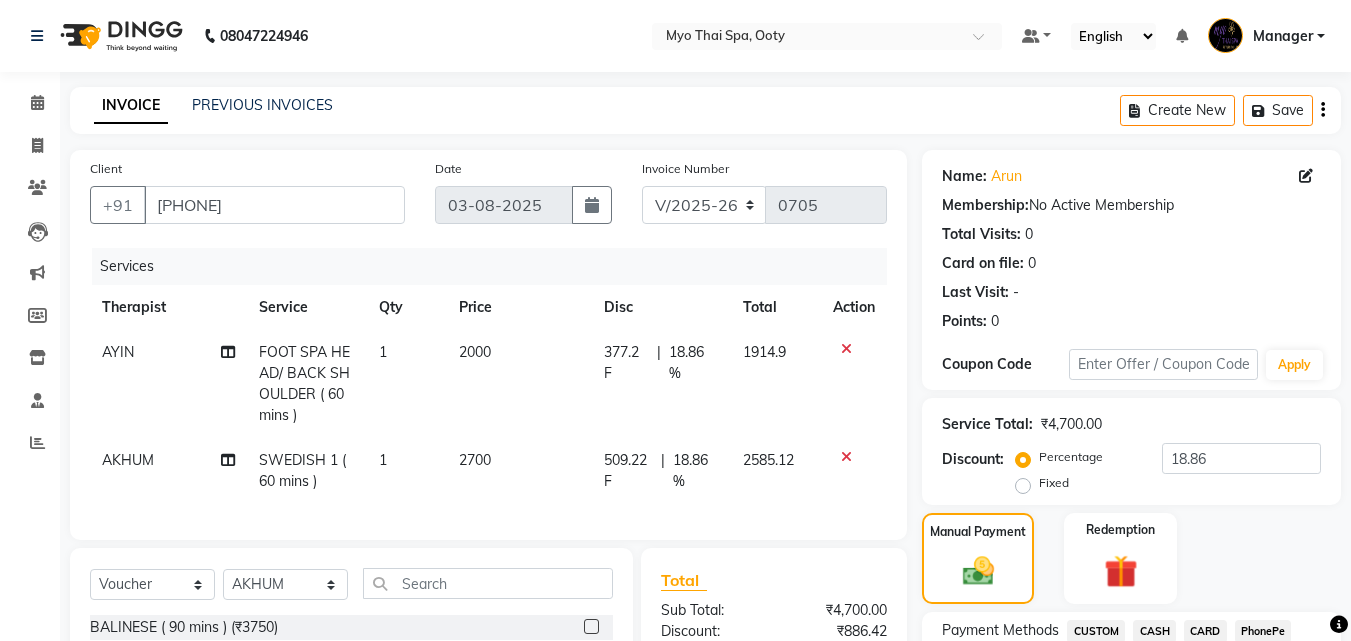 scroll, scrollTop: 338, scrollLeft: 0, axis: vertical 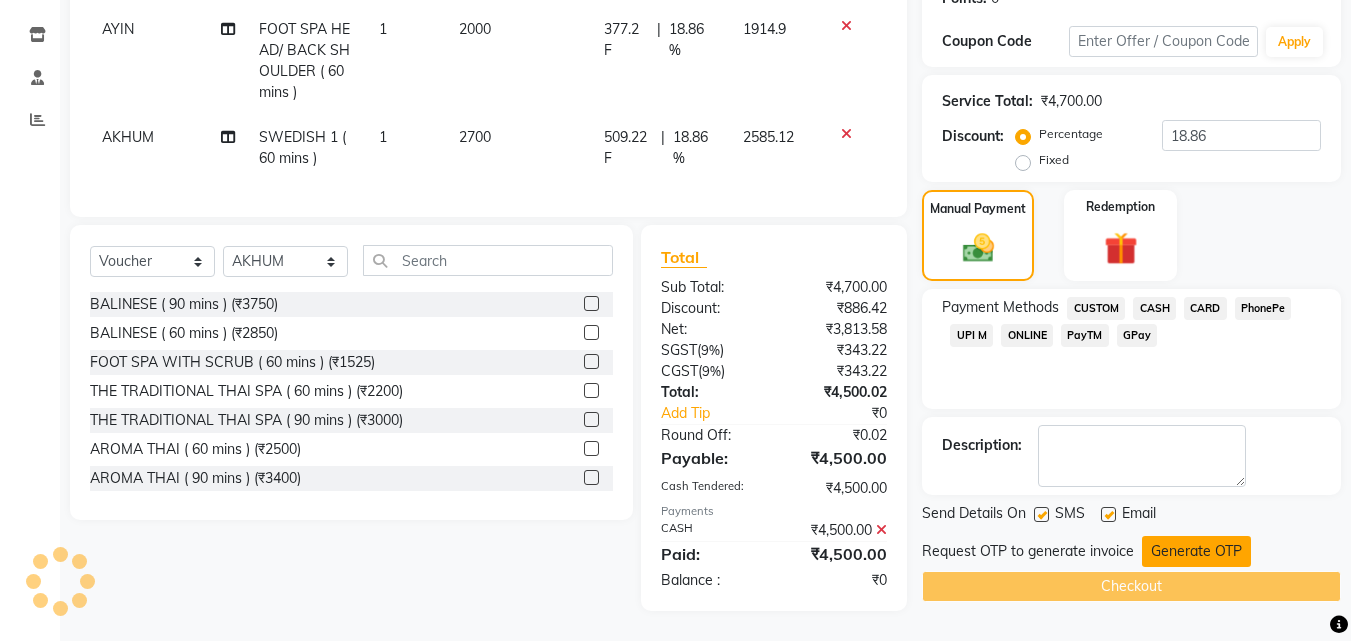 click on "Generate OTP" 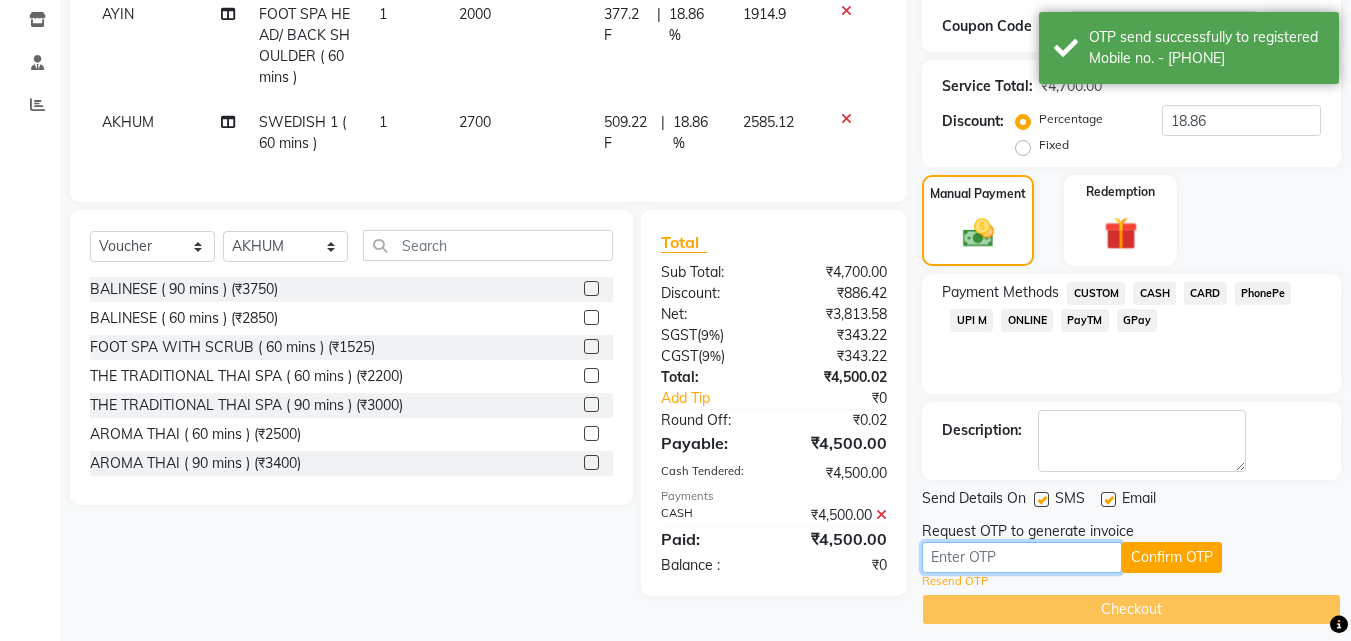 click at bounding box center [1022, 557] 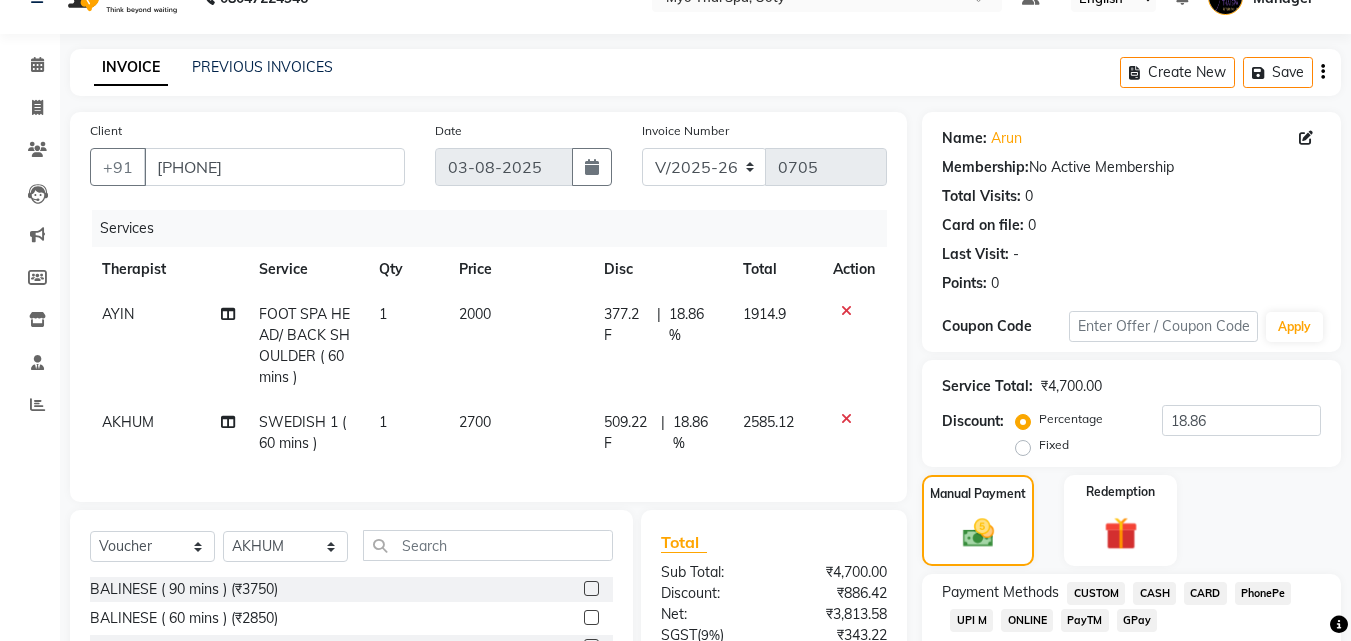 scroll, scrollTop: 352, scrollLeft: 0, axis: vertical 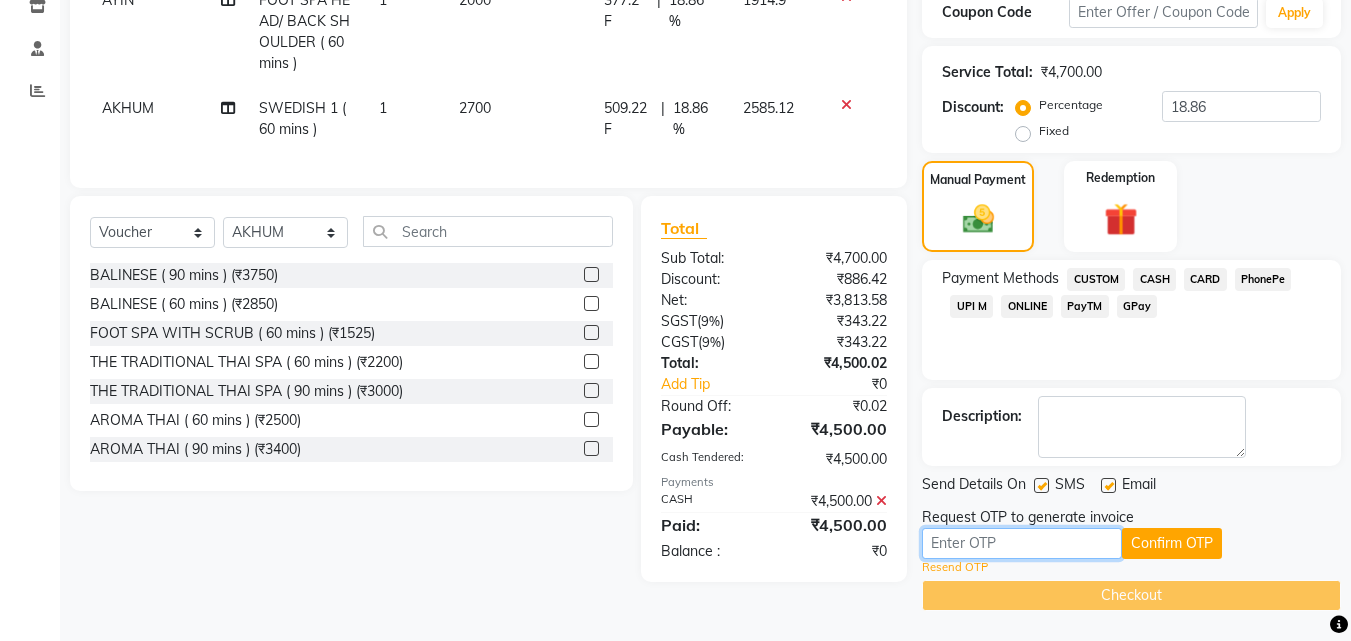 click at bounding box center (1022, 543) 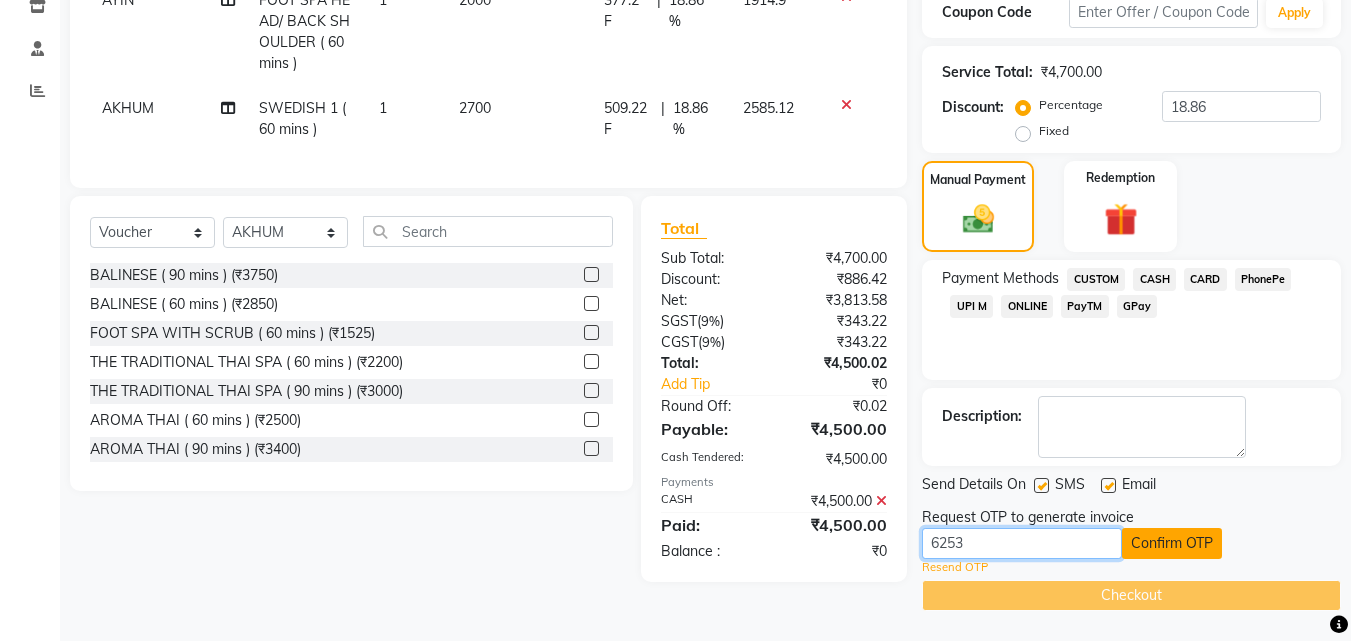 type on "6253" 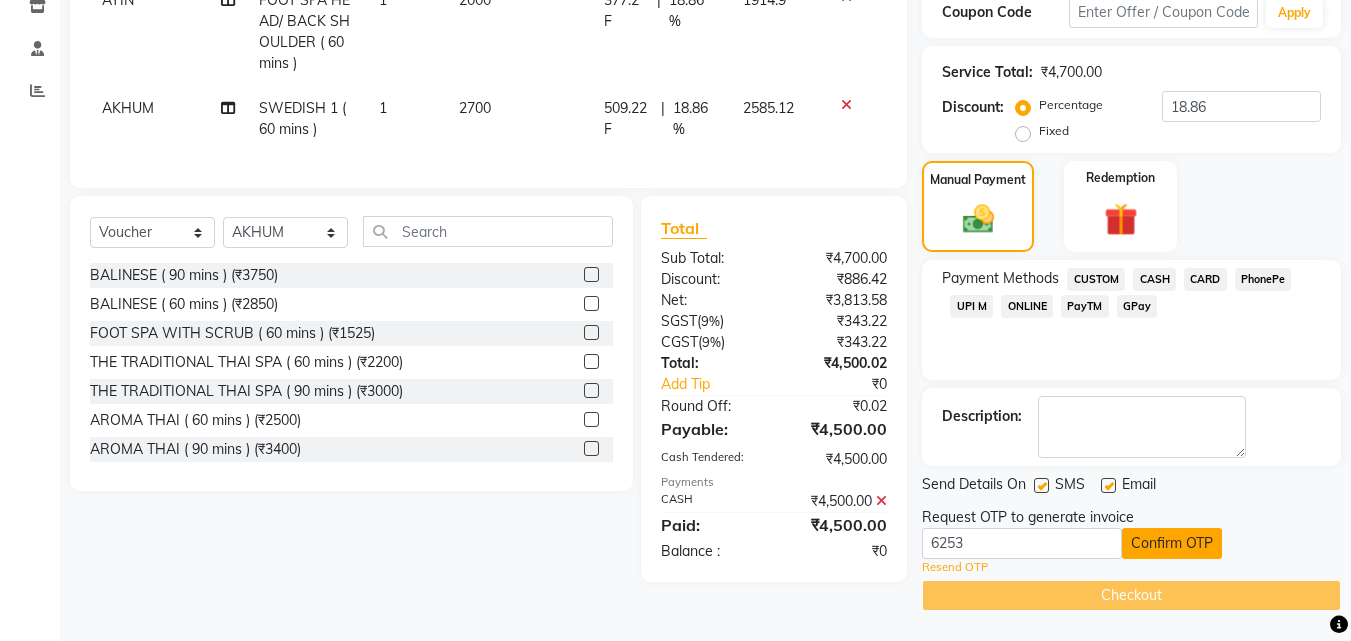 click on "Confirm OTP" 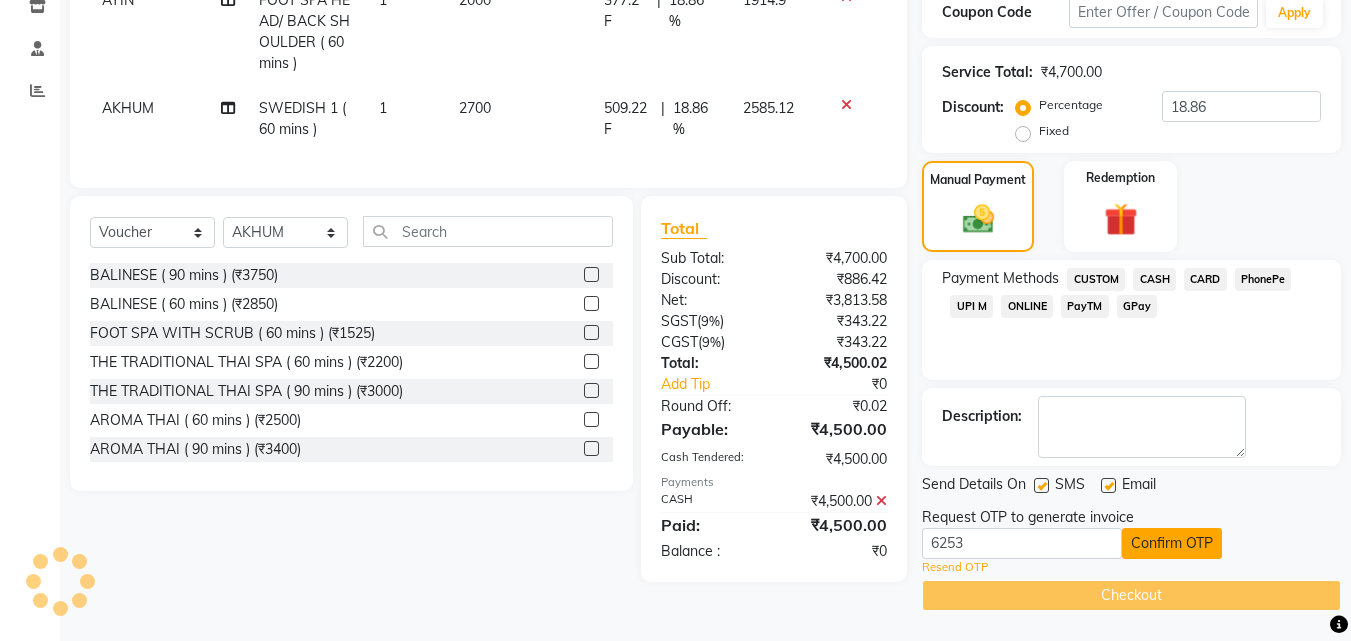 scroll, scrollTop: 338, scrollLeft: 0, axis: vertical 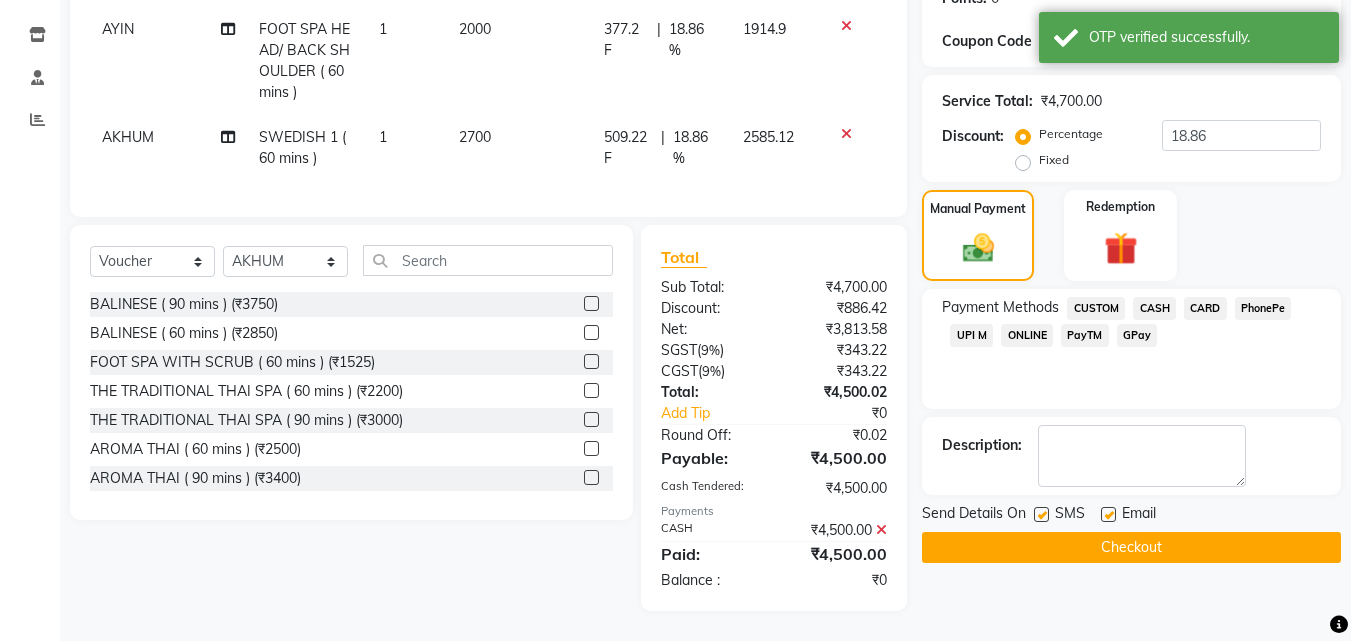 click on "Checkout" 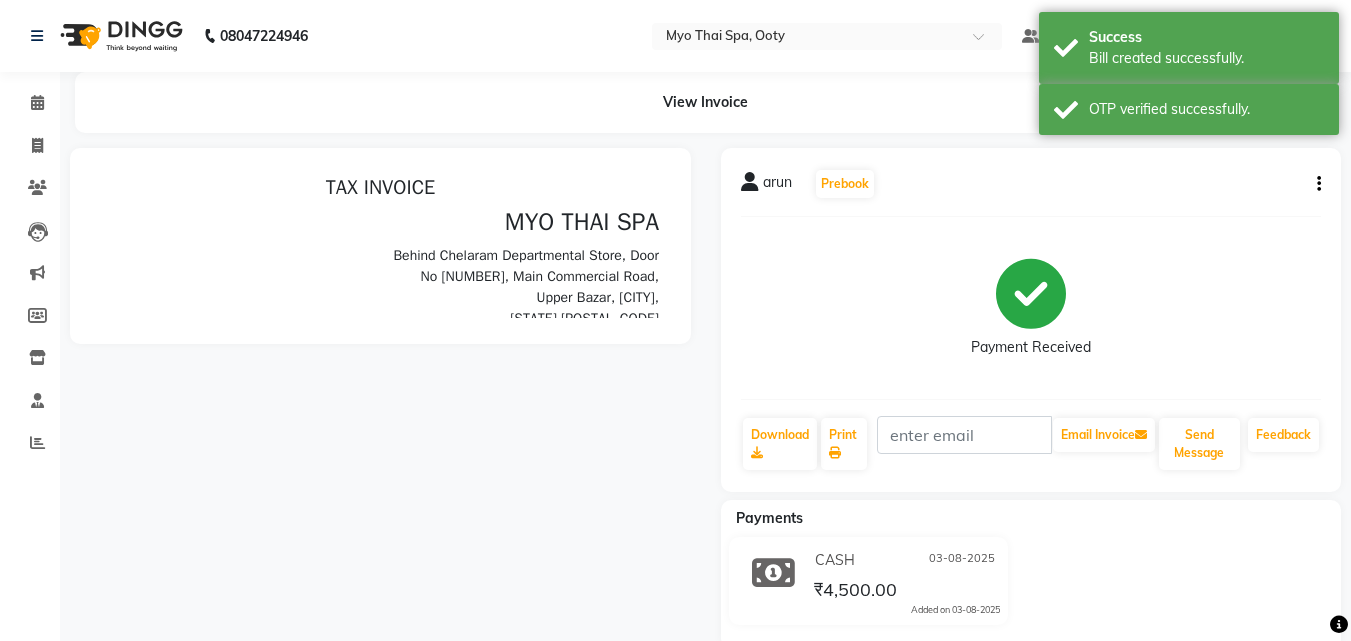 scroll, scrollTop: 0, scrollLeft: 0, axis: both 